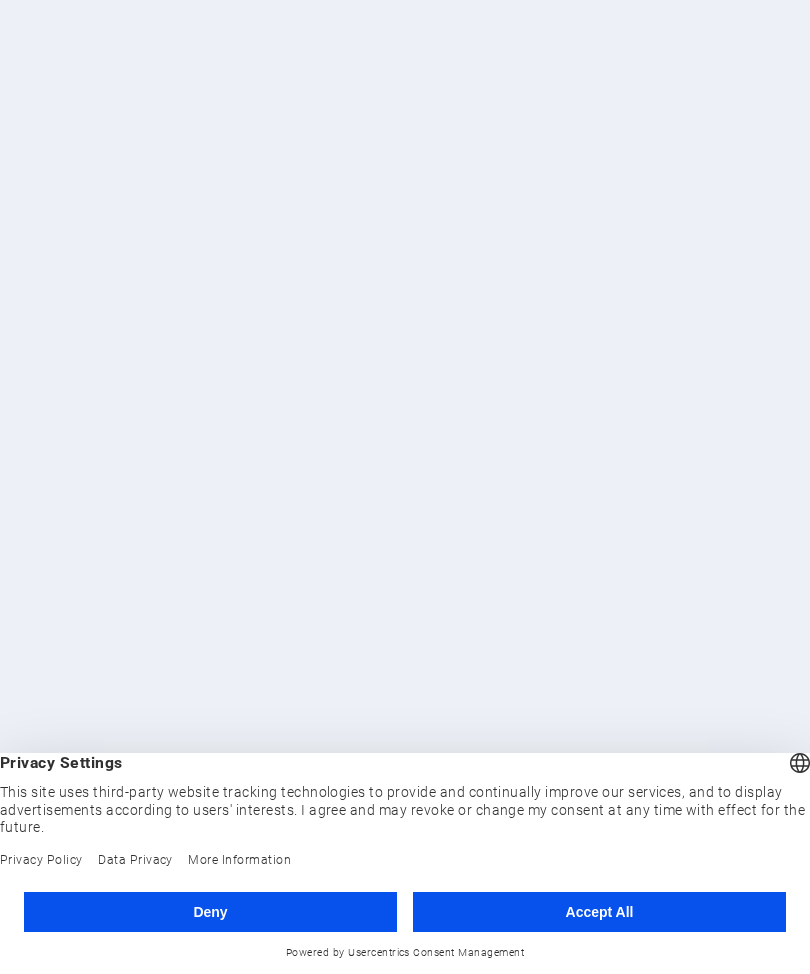 scroll, scrollTop: 0, scrollLeft: 0, axis: both 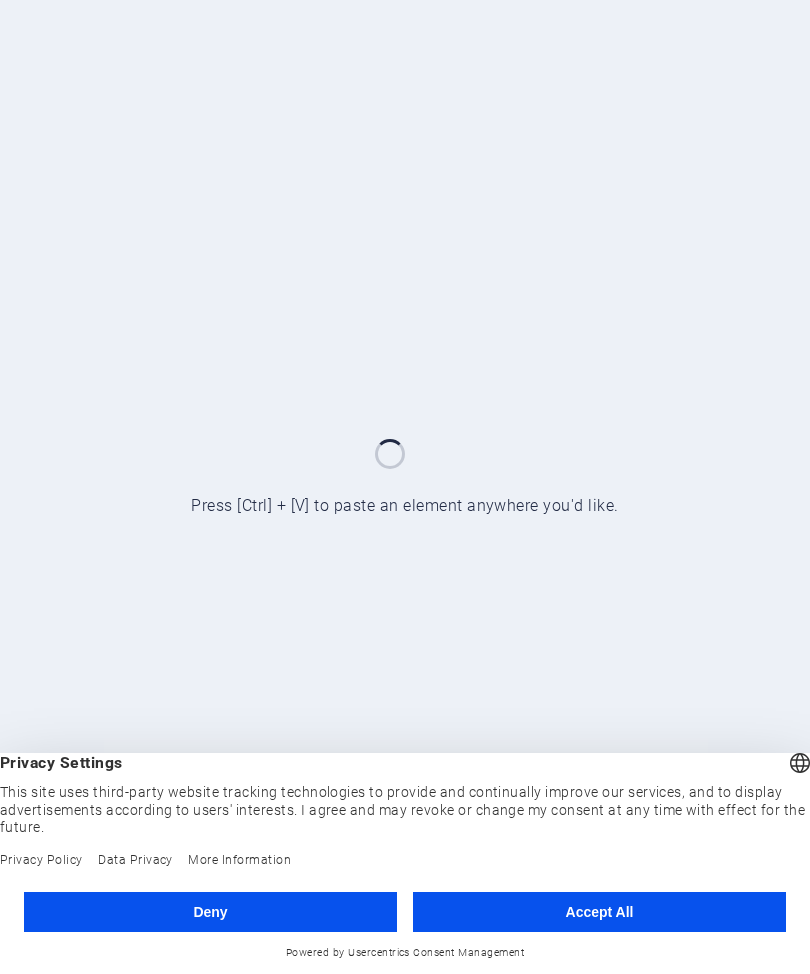 click on "Accept All" at bounding box center [599, 912] 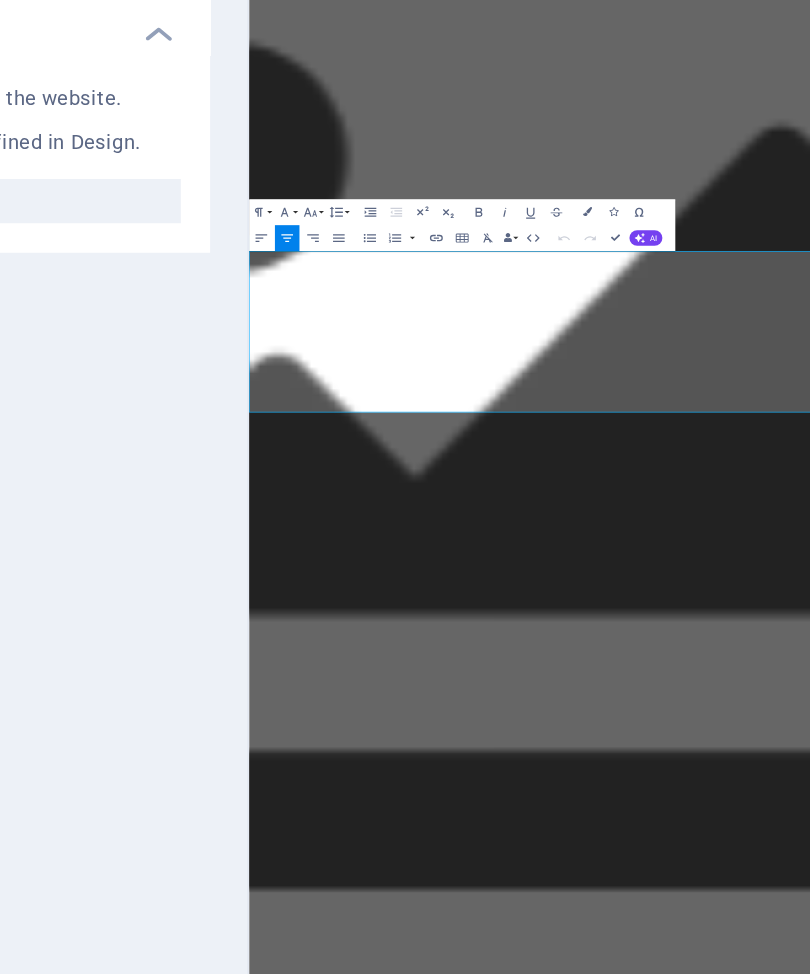 scroll, scrollTop: 558, scrollLeft: 0, axis: vertical 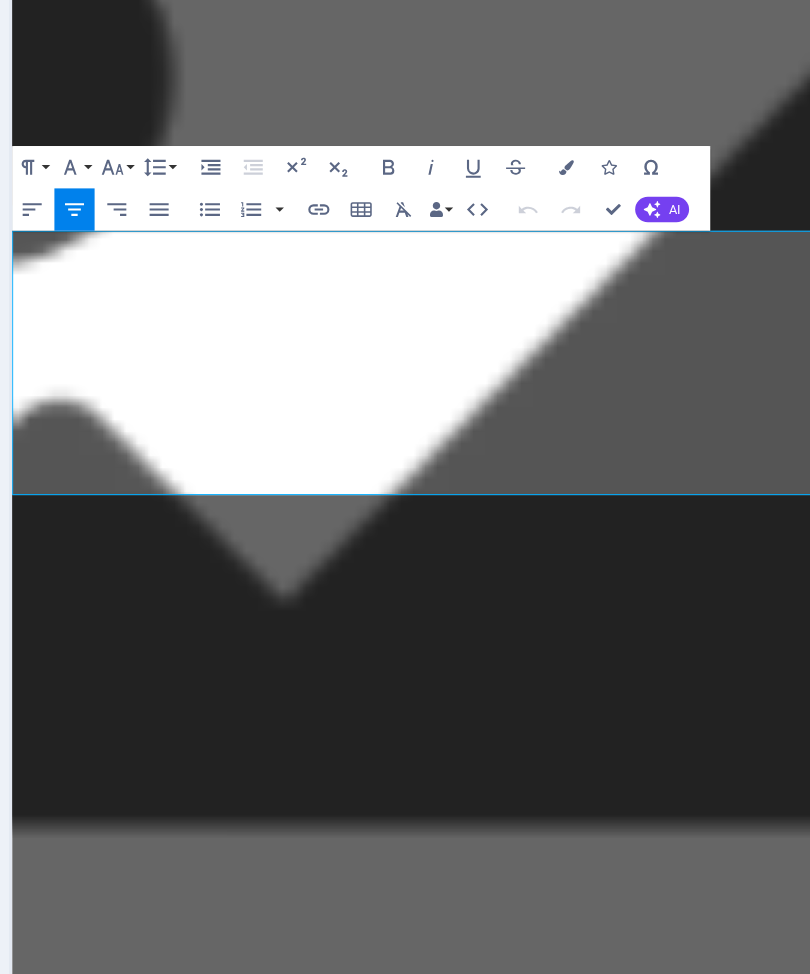 click on "🎁 ORDERS PLACED FROM 7/31 - 8/31 🎁" at bounding box center [552, 21756] 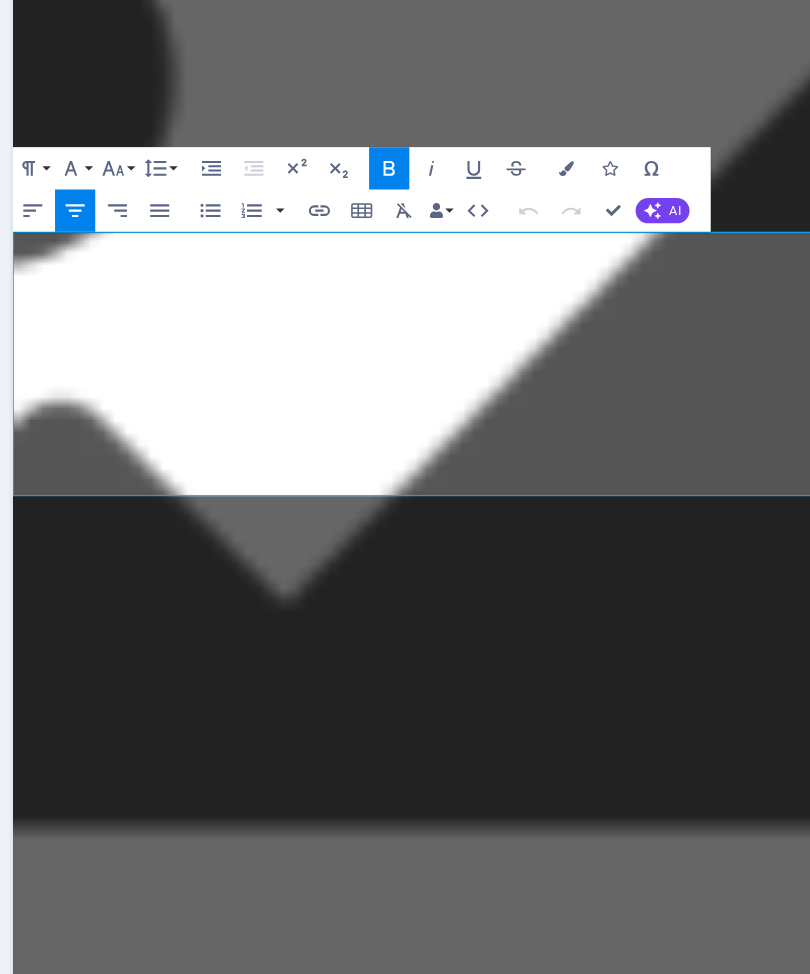 click on "🎁 ORDERS PLACED FROM 7/31 - 8/31 🎁" at bounding box center [552, 21758] 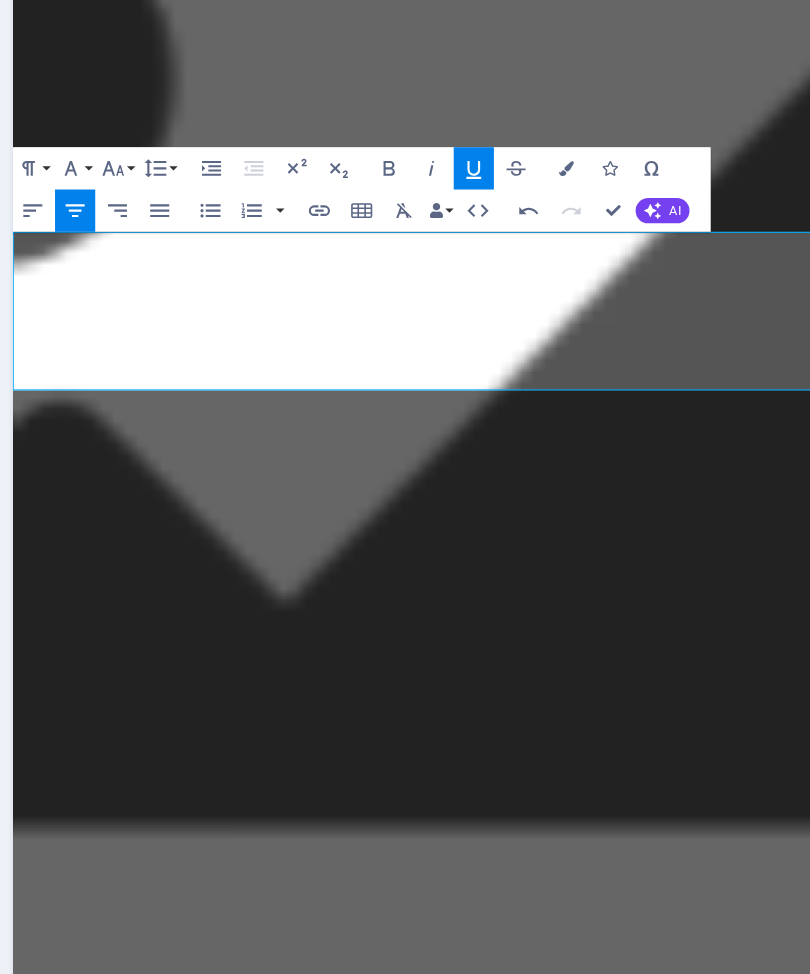 type 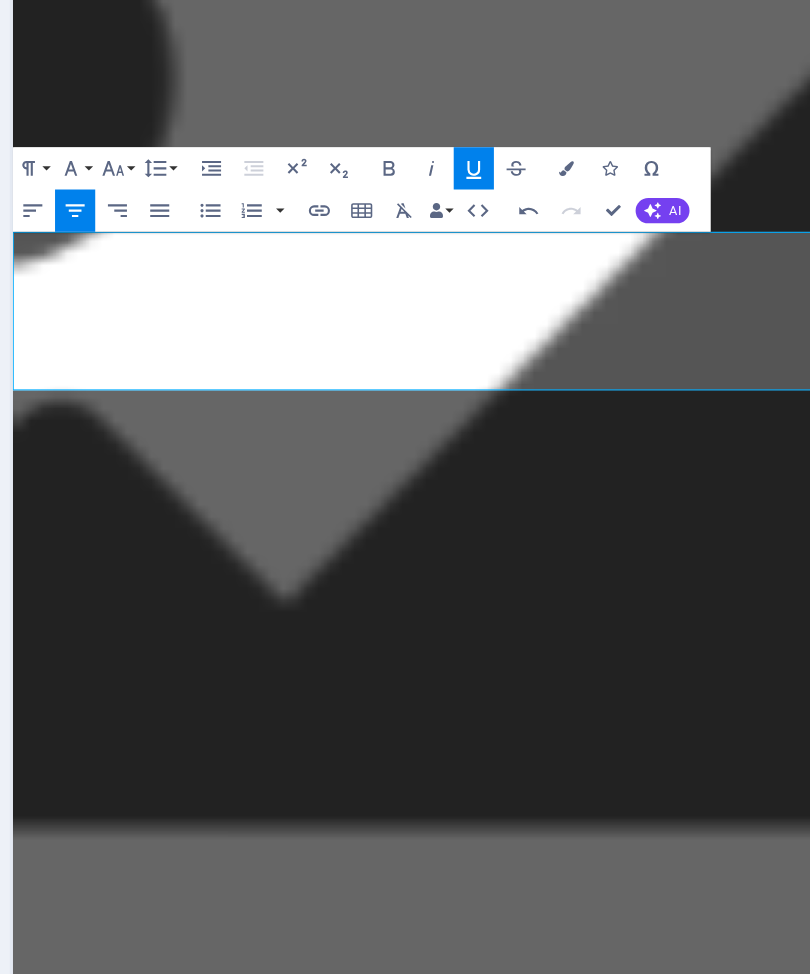 click on "AON VACATION 8/5 - 8/12" at bounding box center [552, 21658] 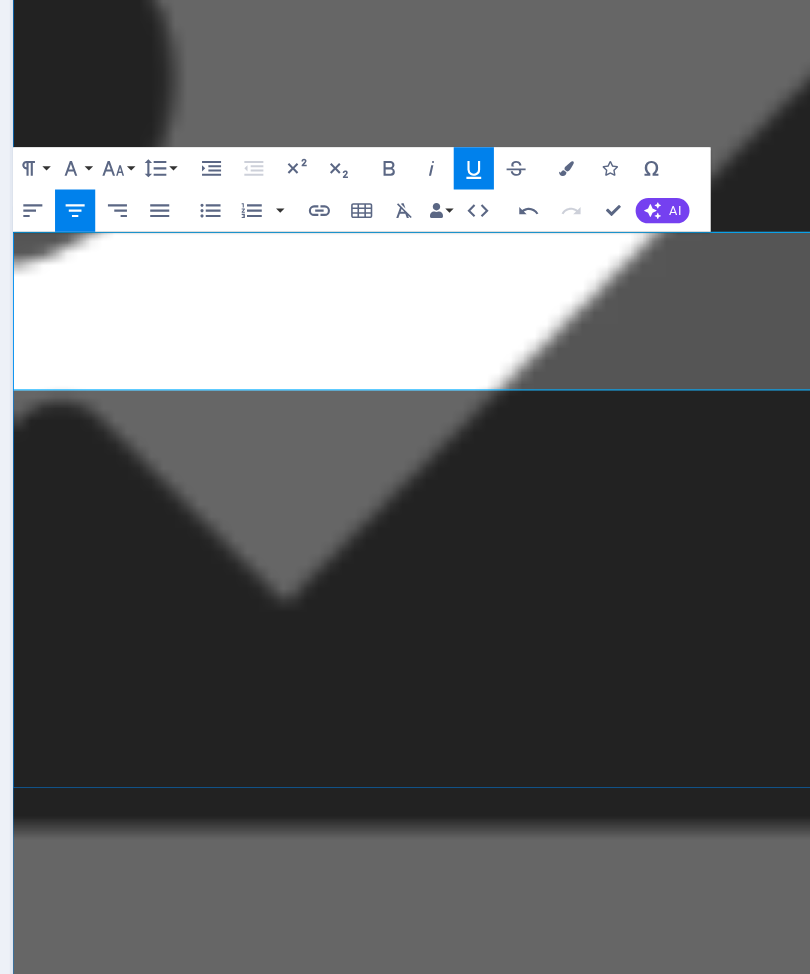 click on "AON VACATION 8/5 - 8/12" at bounding box center [552, 21658] 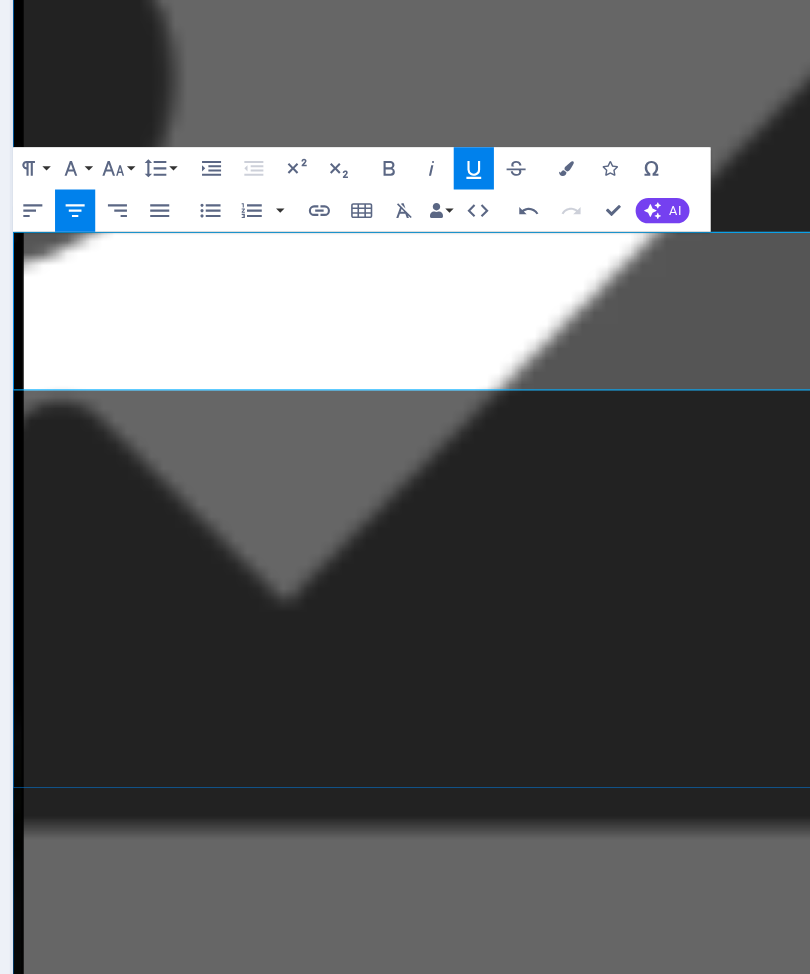 click on "ON VACATION 8/5 - 8/12" at bounding box center [552, 21658] 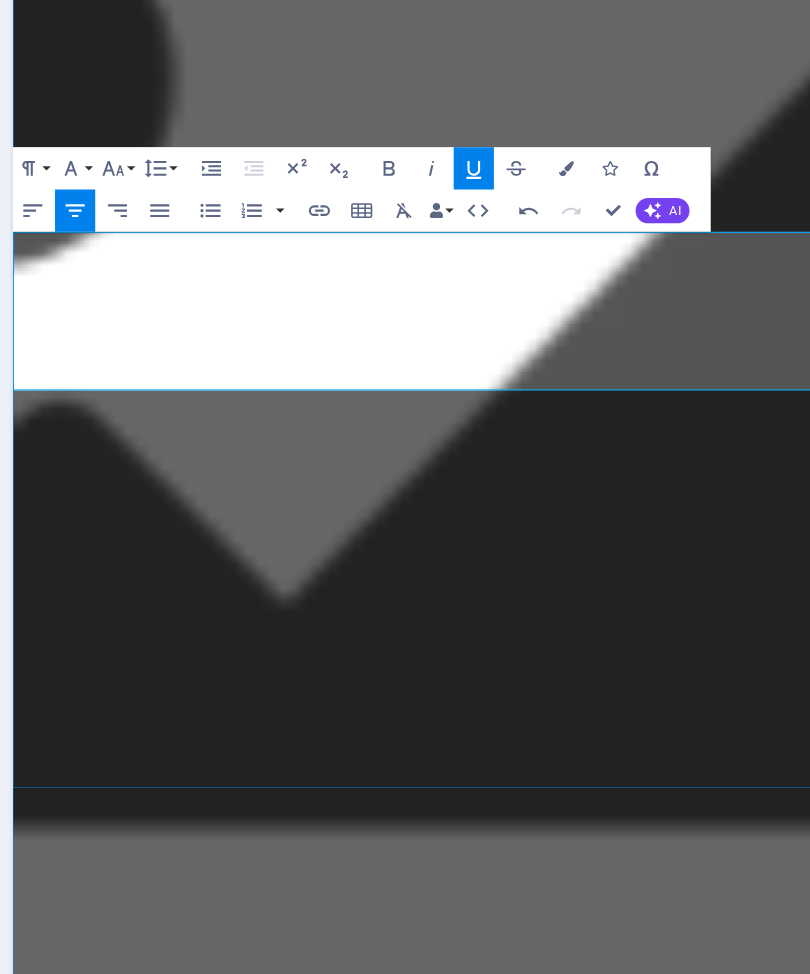 click on "ON VACATION 8/5 - 8/12" at bounding box center (552, 21658) 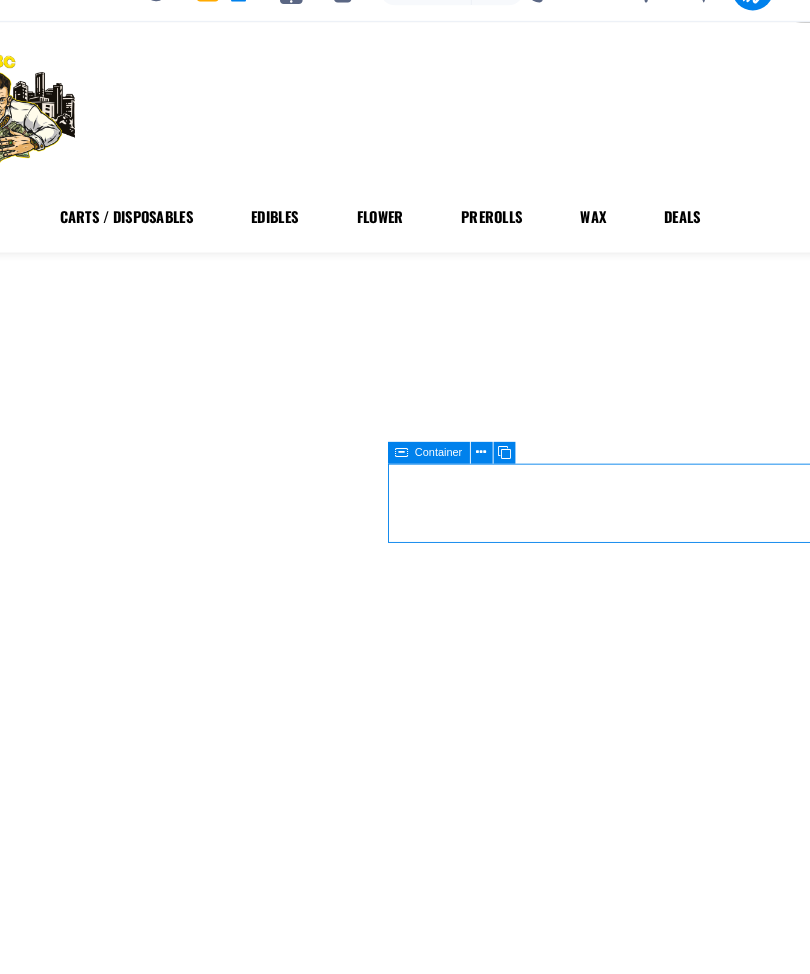 scroll, scrollTop: 1114, scrollLeft: 0, axis: vertical 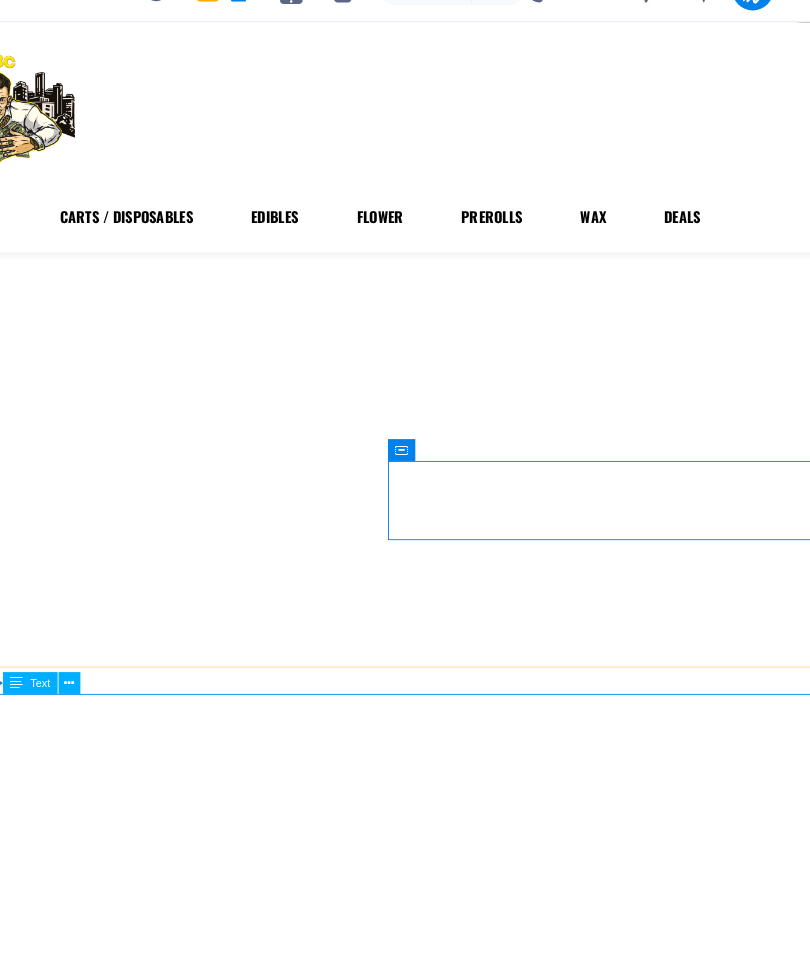 click on "50 +  DISPENSARY PRODUCTS AVAILABLE SPECIALIZING IN THE   BEST   QUALITY ___________________ PAYMENT METHODS: • BITCOIN  🪙   •  CASH  💰  • ETHEREUM 💸 ___________________ AVAILABLE SERVICES: • dELIVERY  ($50 ORDER+)  🚚 • PICKUP  (BY APPOINTMENT) 🏠 • SHIPPING  (ANYWHERE IN THE US) 📬 ___________________" at bounding box center [427, 22645] 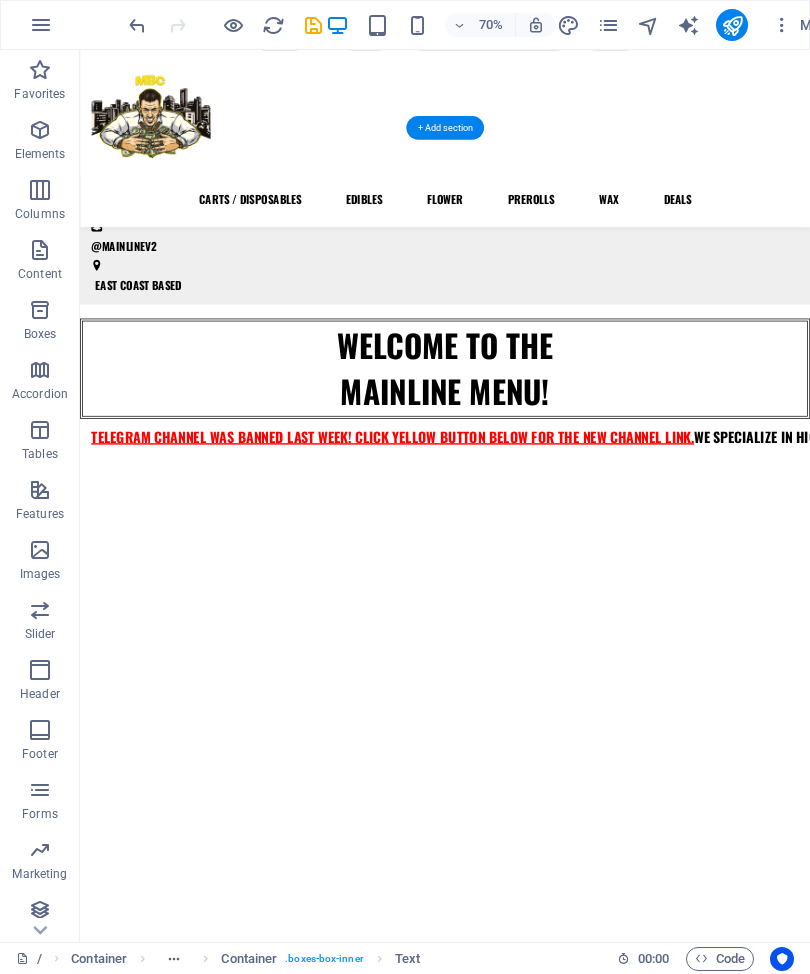 scroll, scrollTop: 319, scrollLeft: 0, axis: vertical 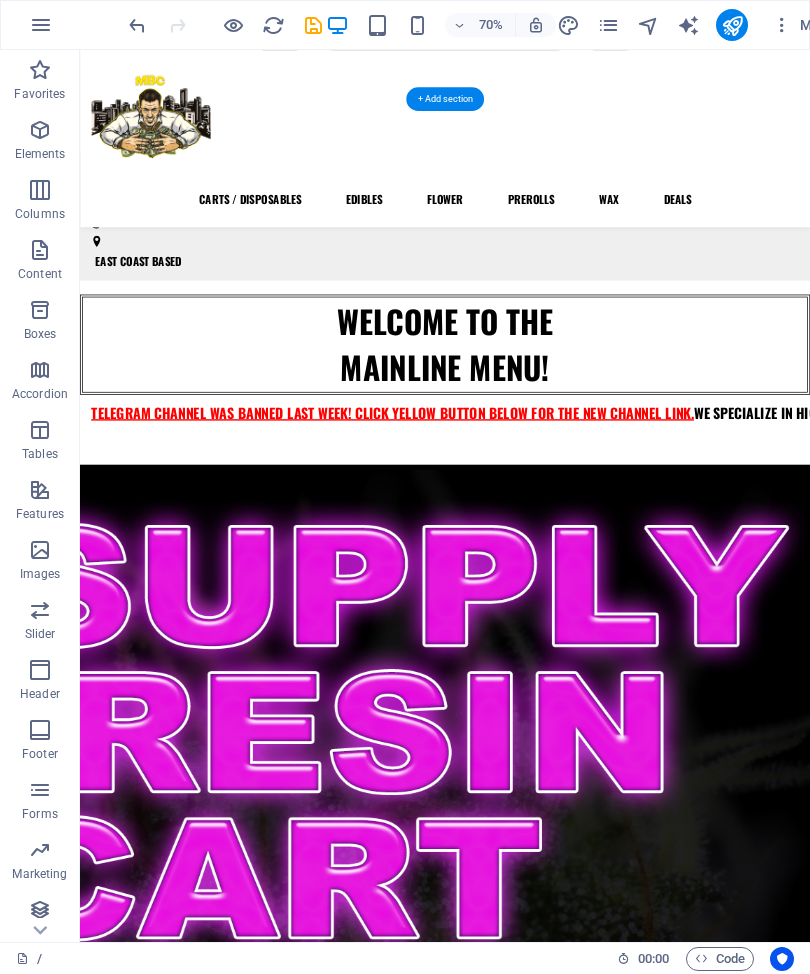 click at bounding box center [-442, 2812] 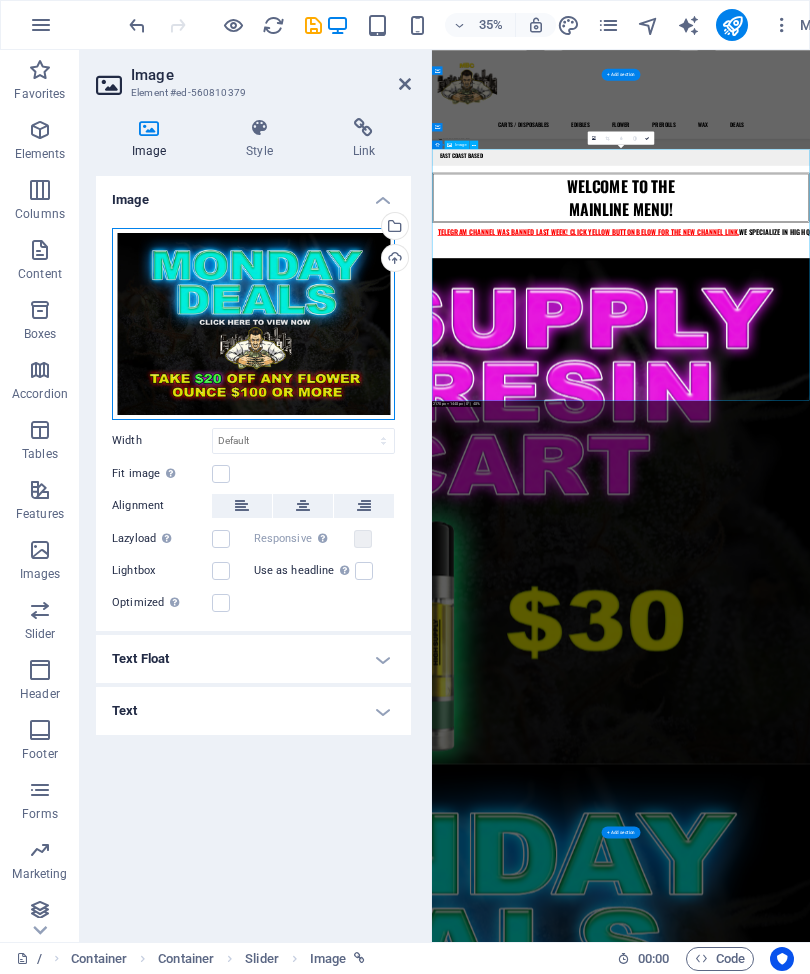 click on "Drag files here, click to choose files or select files from Files or our free stock photos & videos" at bounding box center [253, 324] 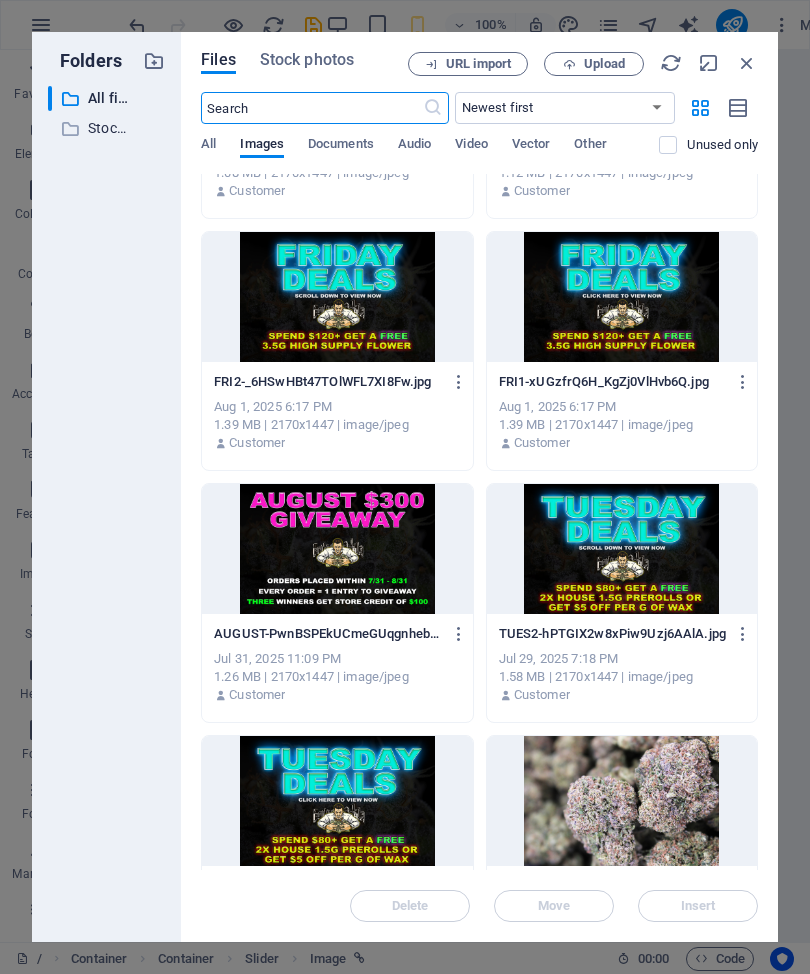scroll, scrollTop: 700, scrollLeft: 0, axis: vertical 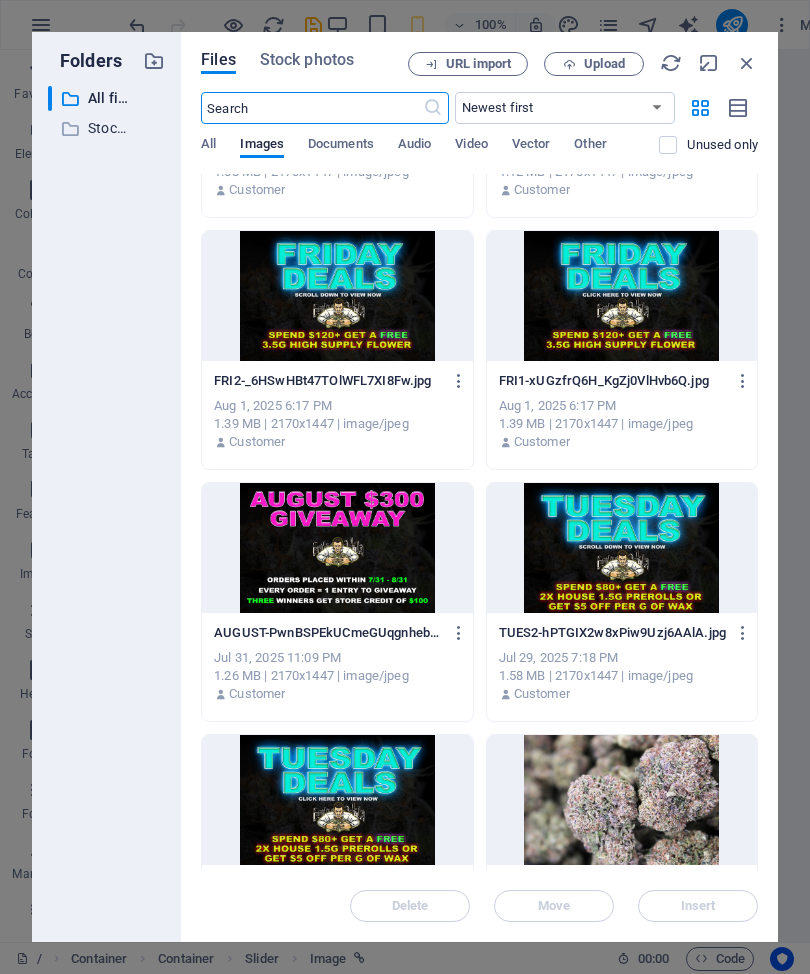 click at bounding box center (311, 108) 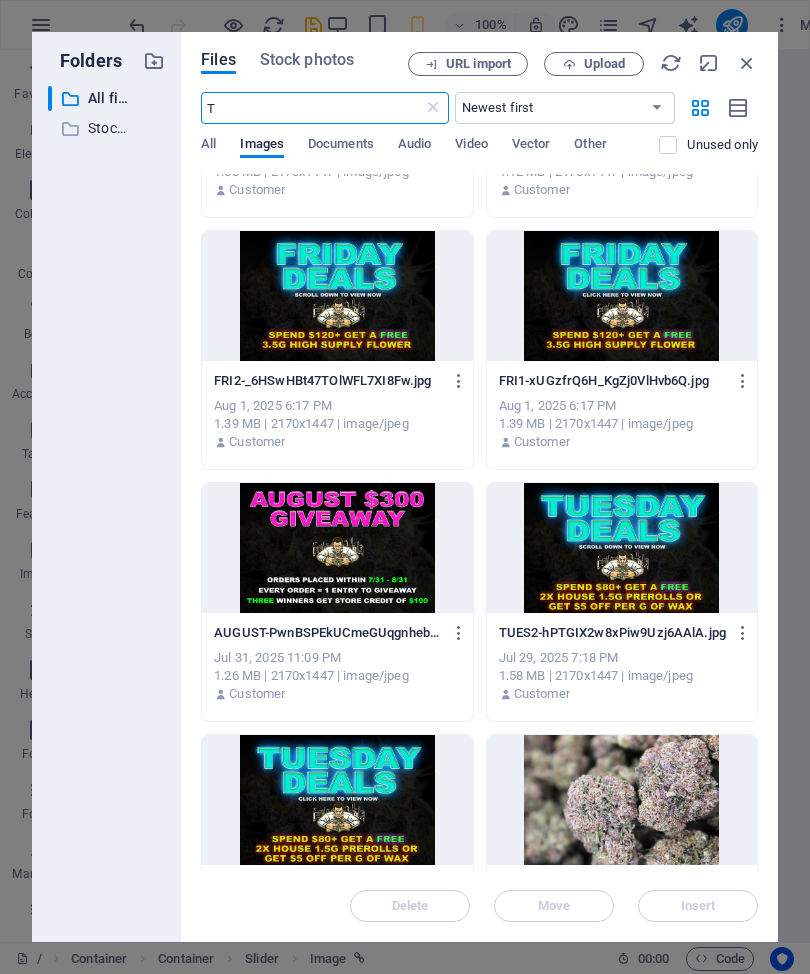 type on "Tu" 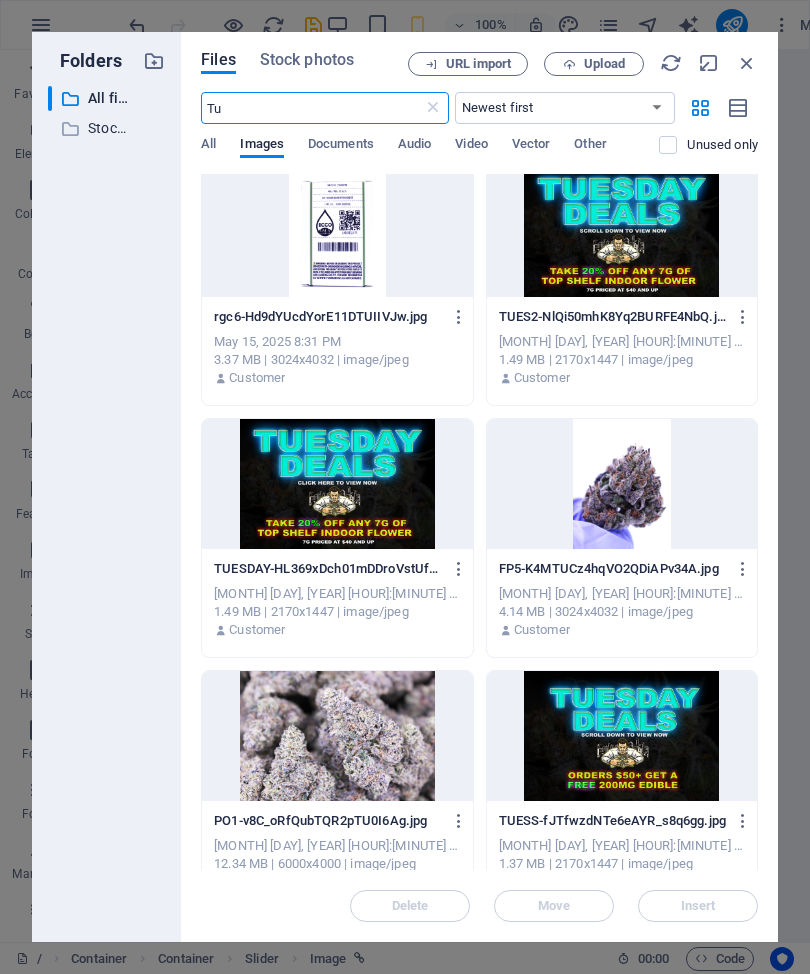 scroll, scrollTop: 2023, scrollLeft: 0, axis: vertical 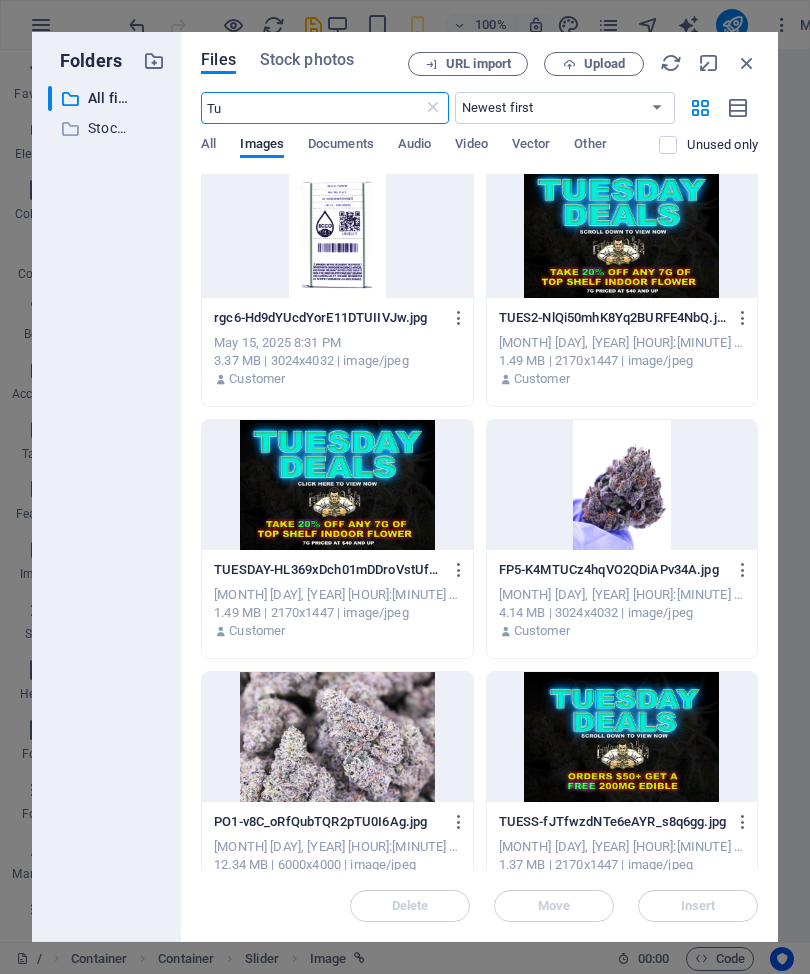 click at bounding box center (337, 485) 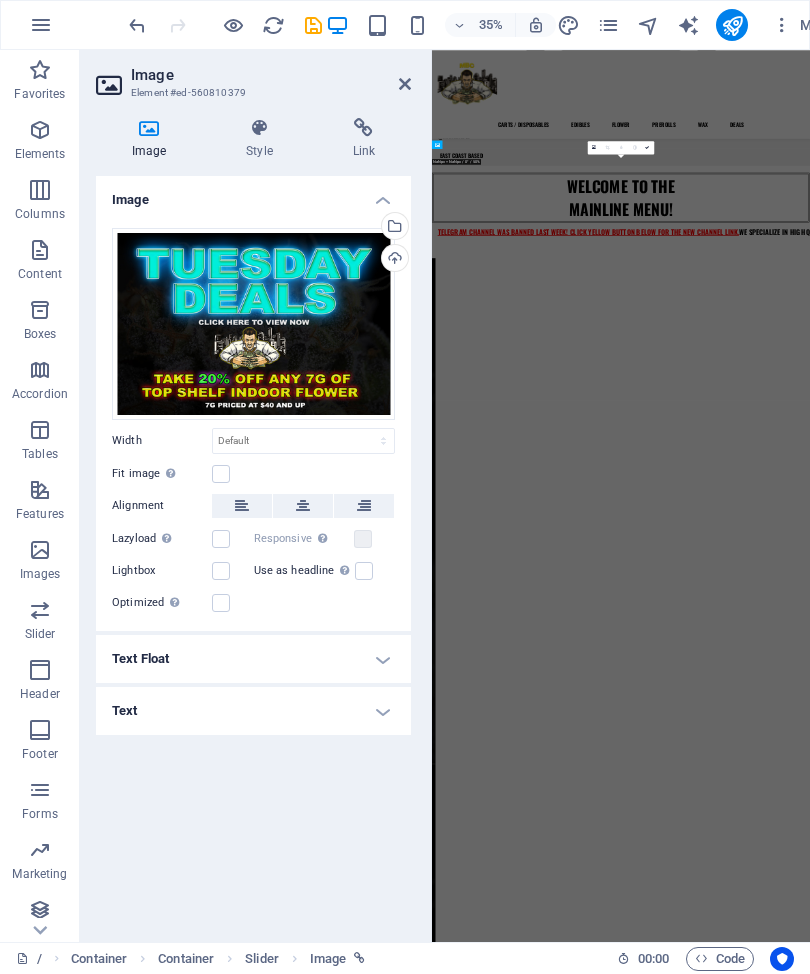 click at bounding box center [647, 147] 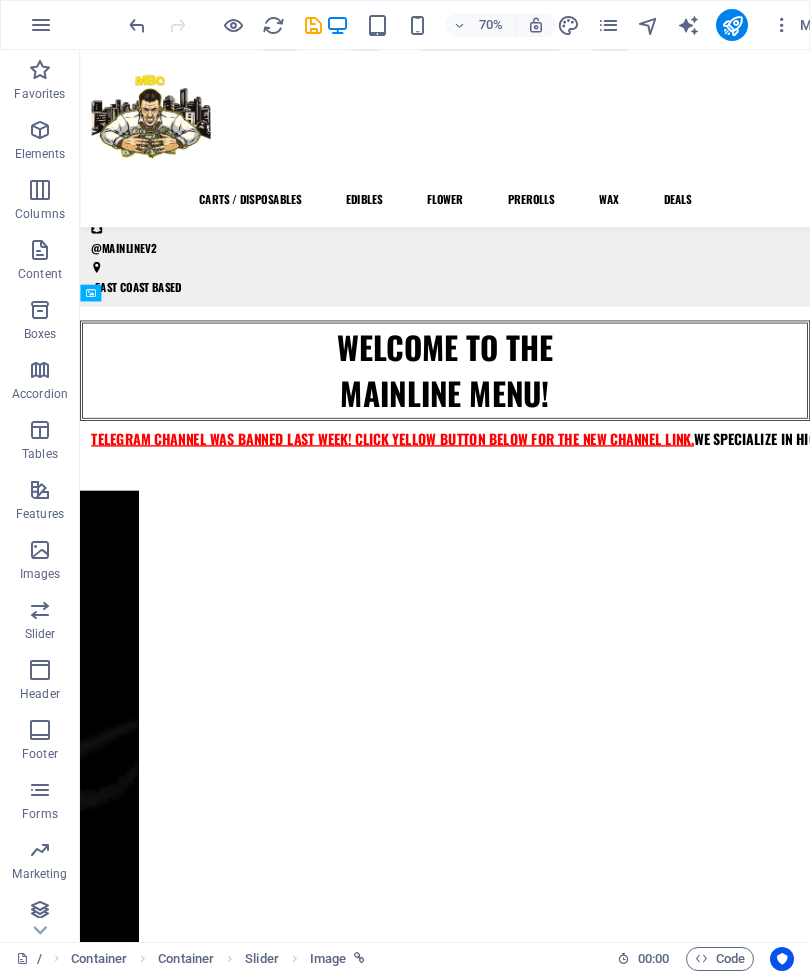 scroll, scrollTop: 240, scrollLeft: 0, axis: vertical 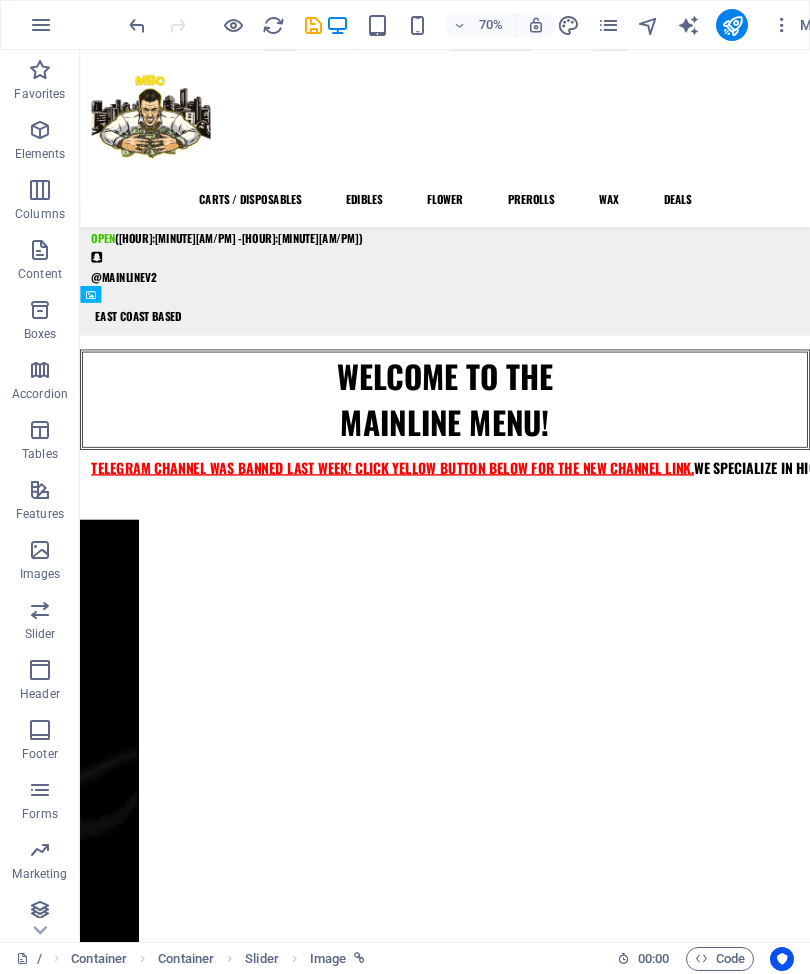 click at bounding box center [608, 25] 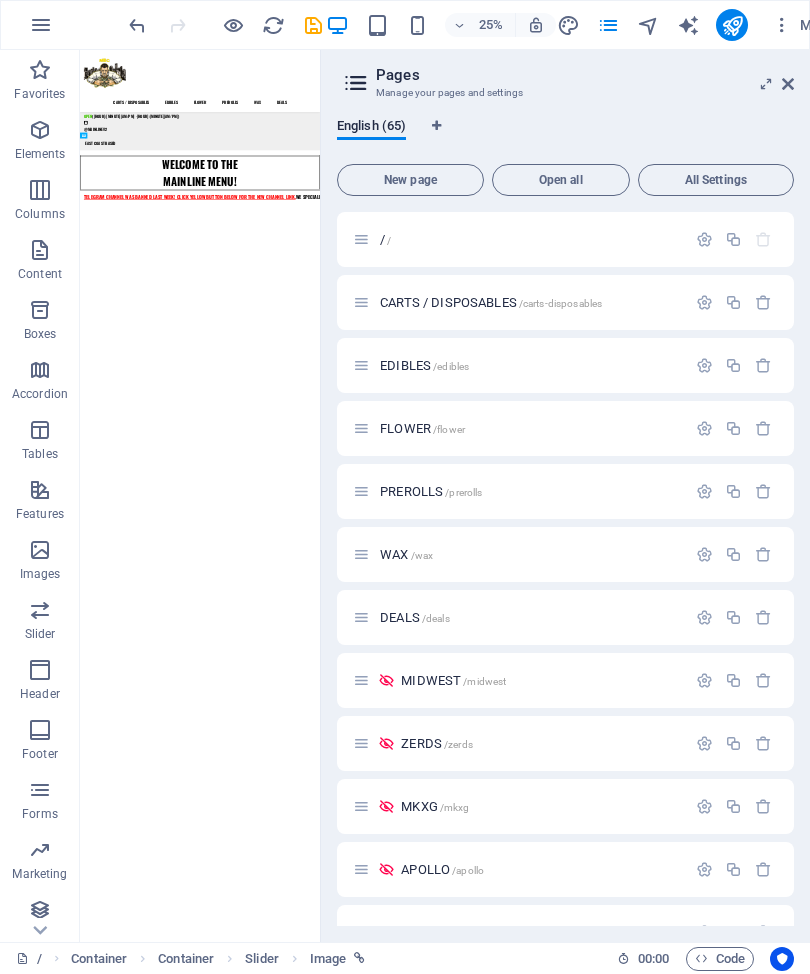 click on "DEALS /deals" at bounding box center (415, 617) 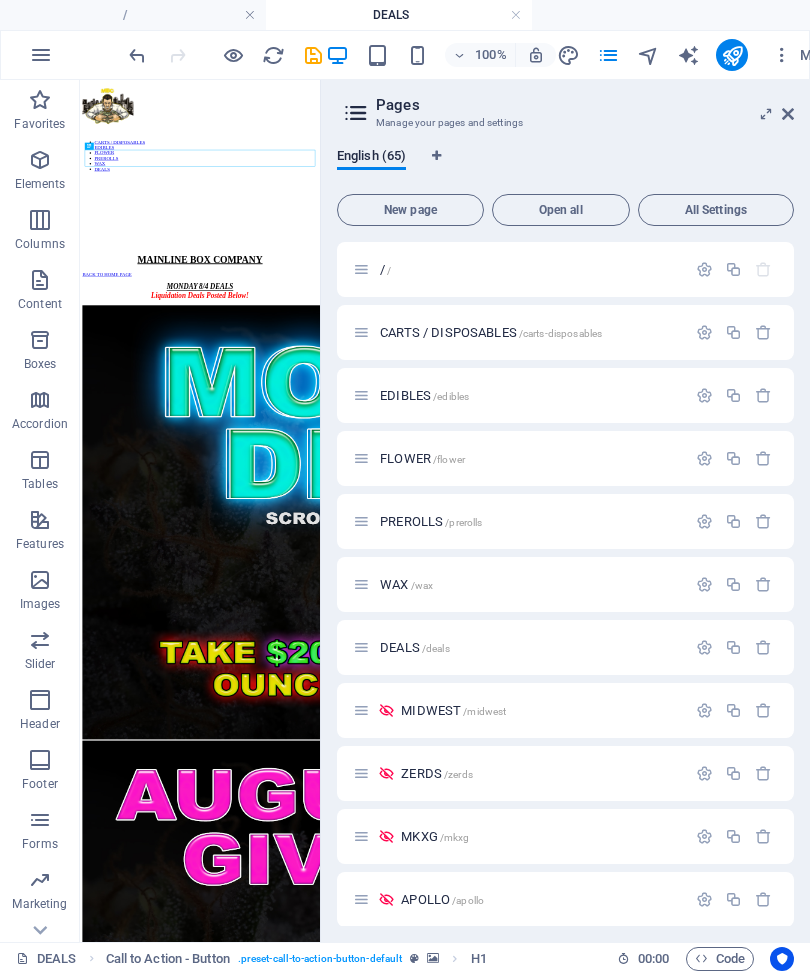 scroll, scrollTop: 0, scrollLeft: 0, axis: both 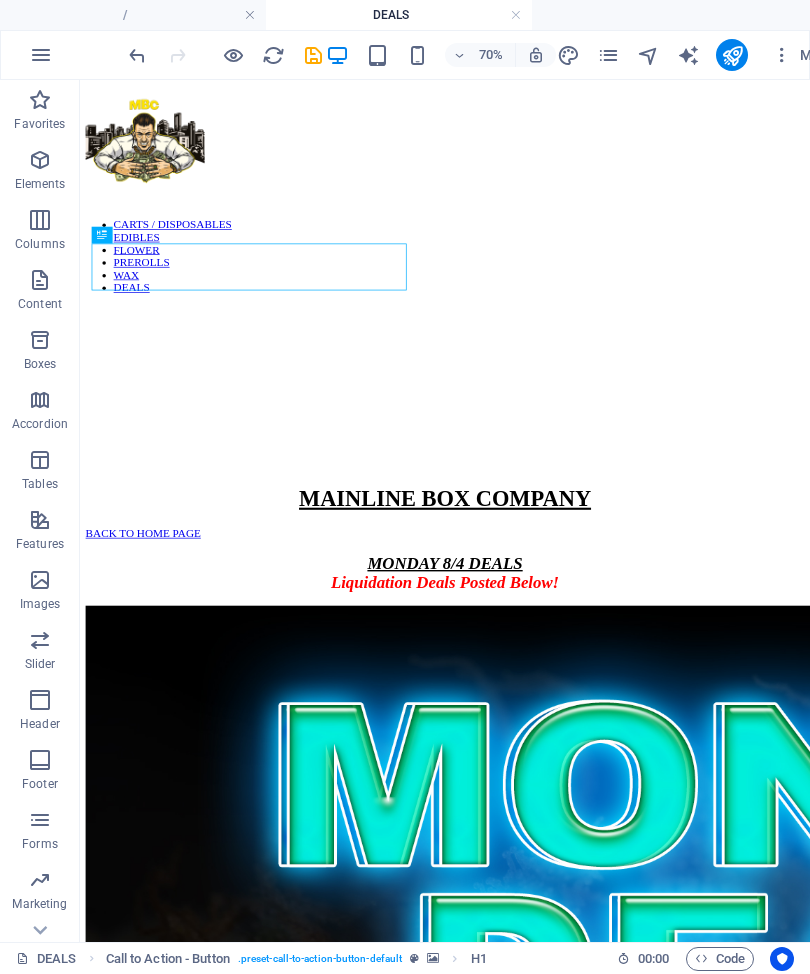 click on "MONDAY [DATE] DEALS Liquidation Deals Posted Below!" at bounding box center (601, 784) 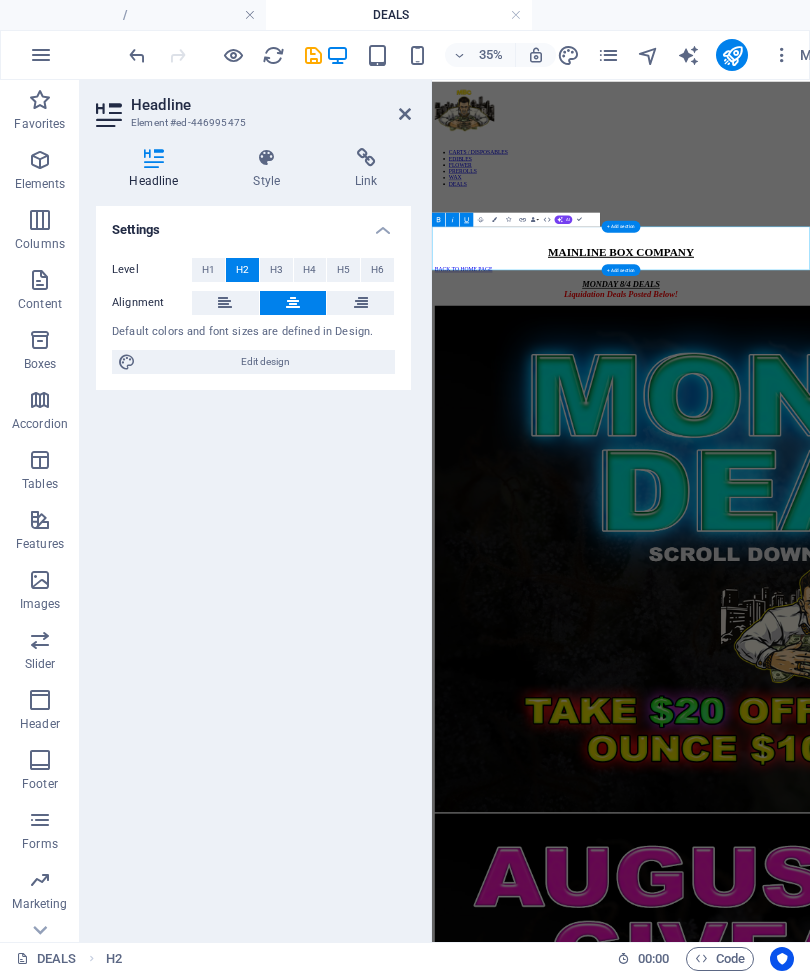 scroll, scrollTop: 0, scrollLeft: 0, axis: both 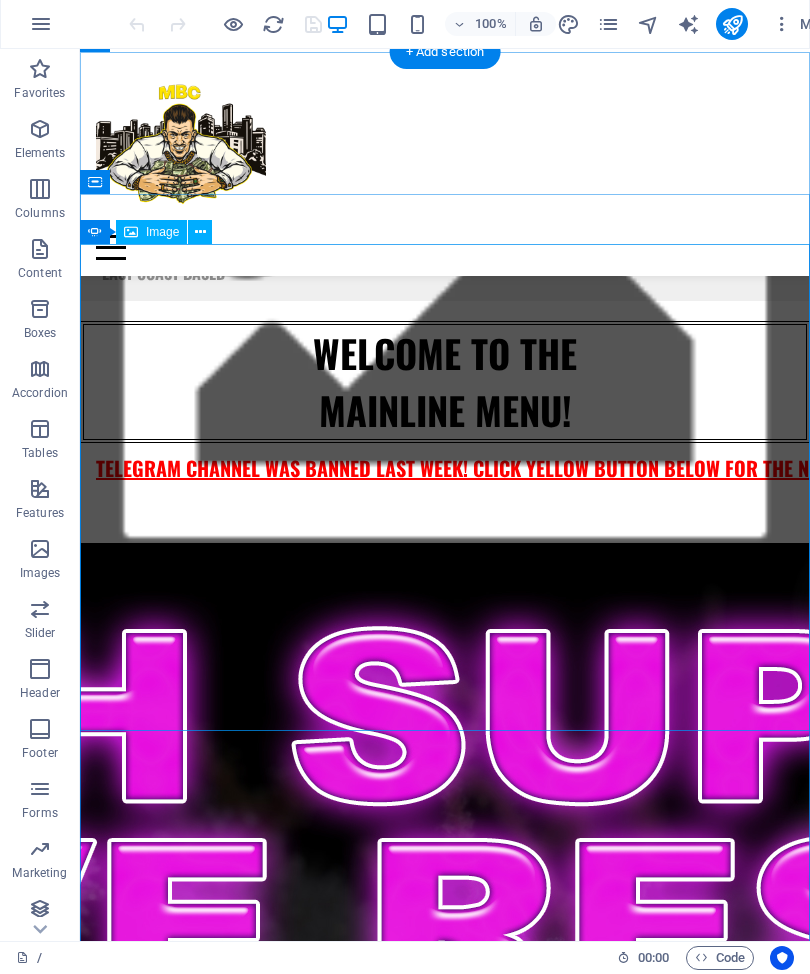 click at bounding box center [-285, 2713] 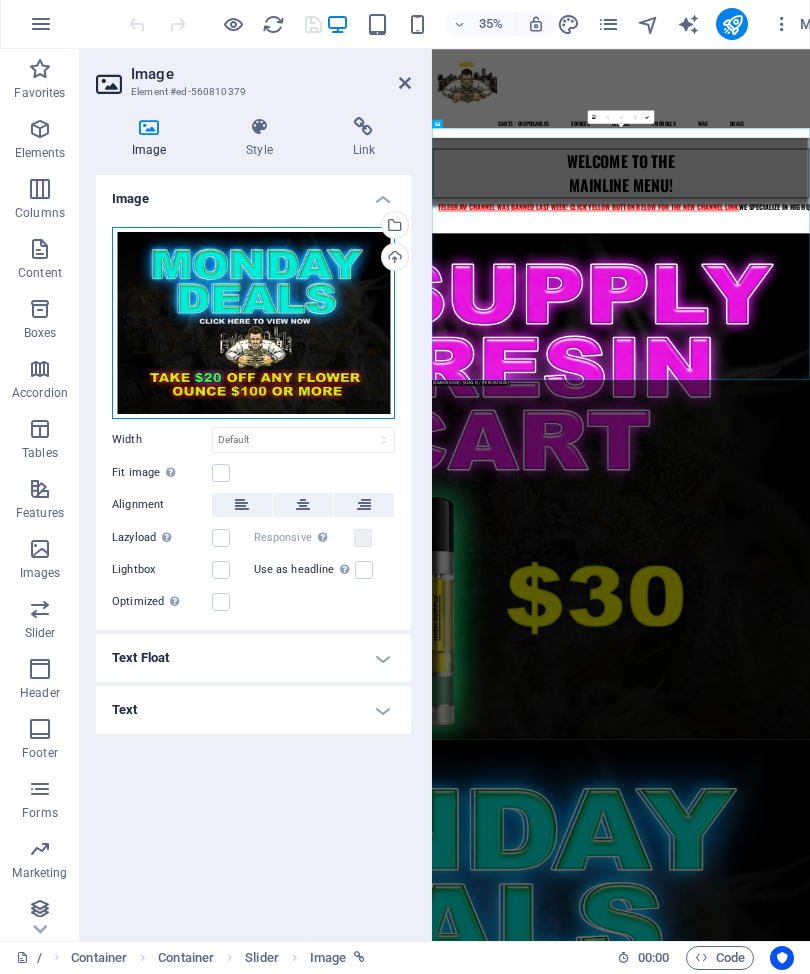click on "Drag files here, click to choose files or select files from Files or our free stock photos & videos" at bounding box center (253, 324) 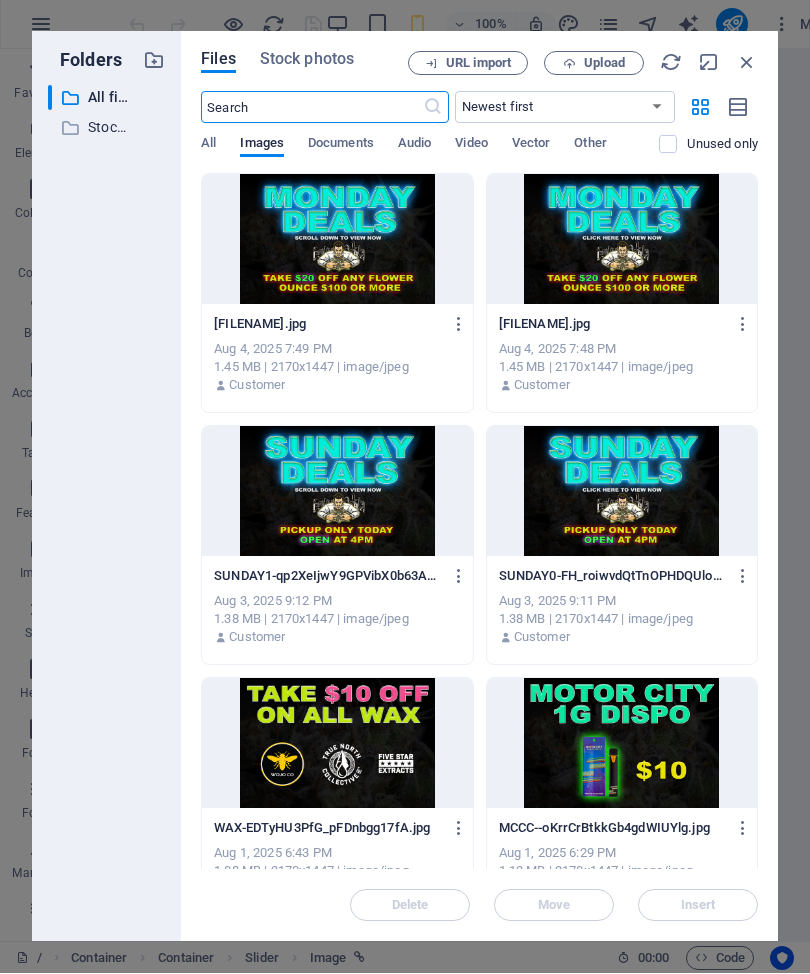 click at bounding box center [311, 108] 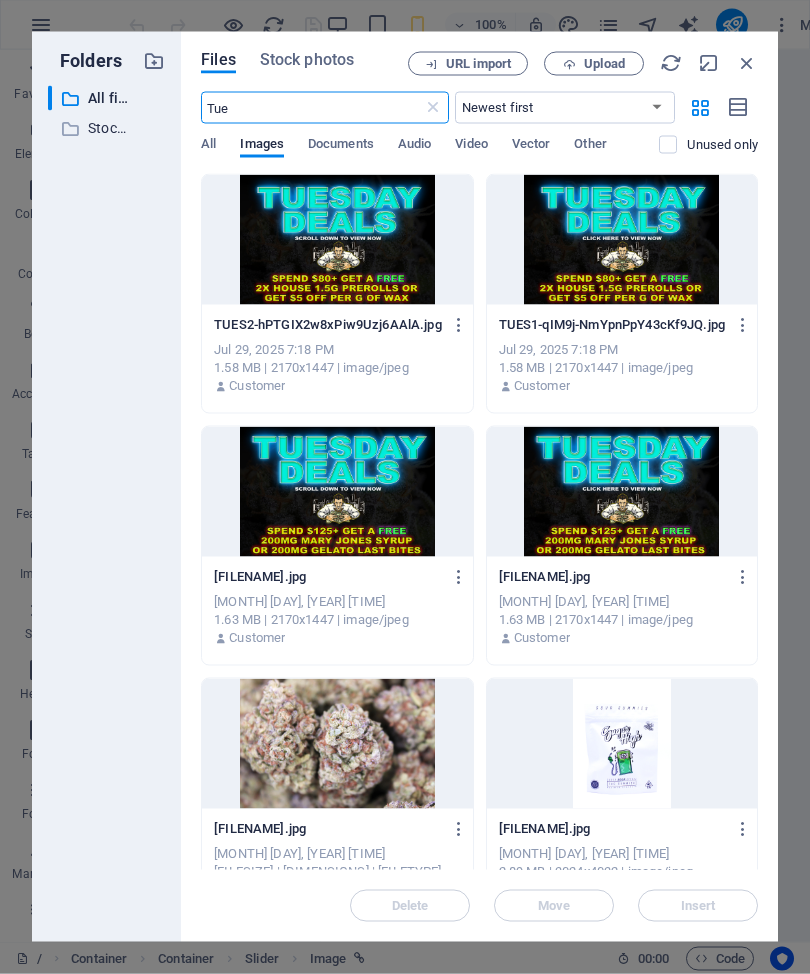 type on "Tues" 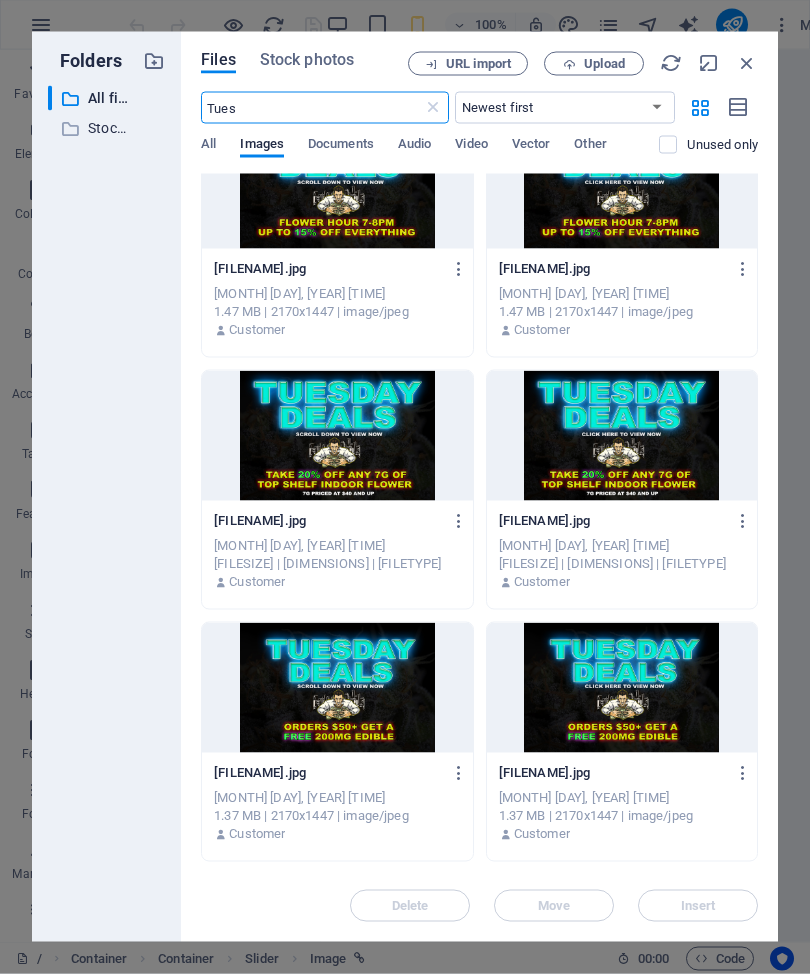 scroll, scrollTop: 1089, scrollLeft: 0, axis: vertical 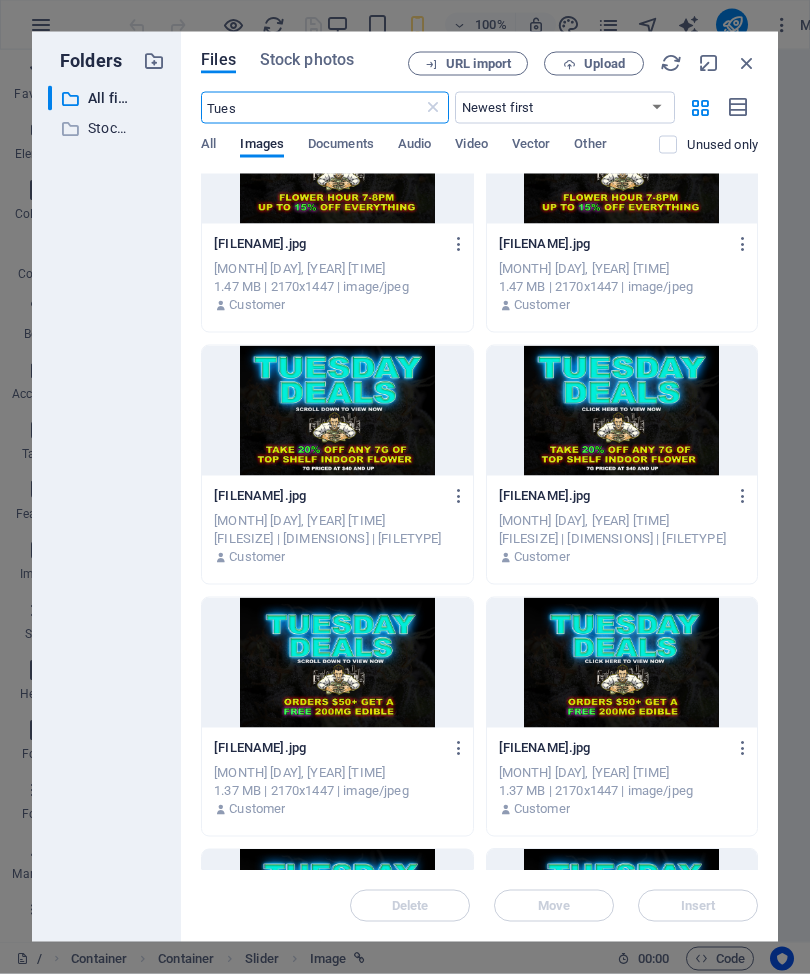 click at bounding box center (622, 411) 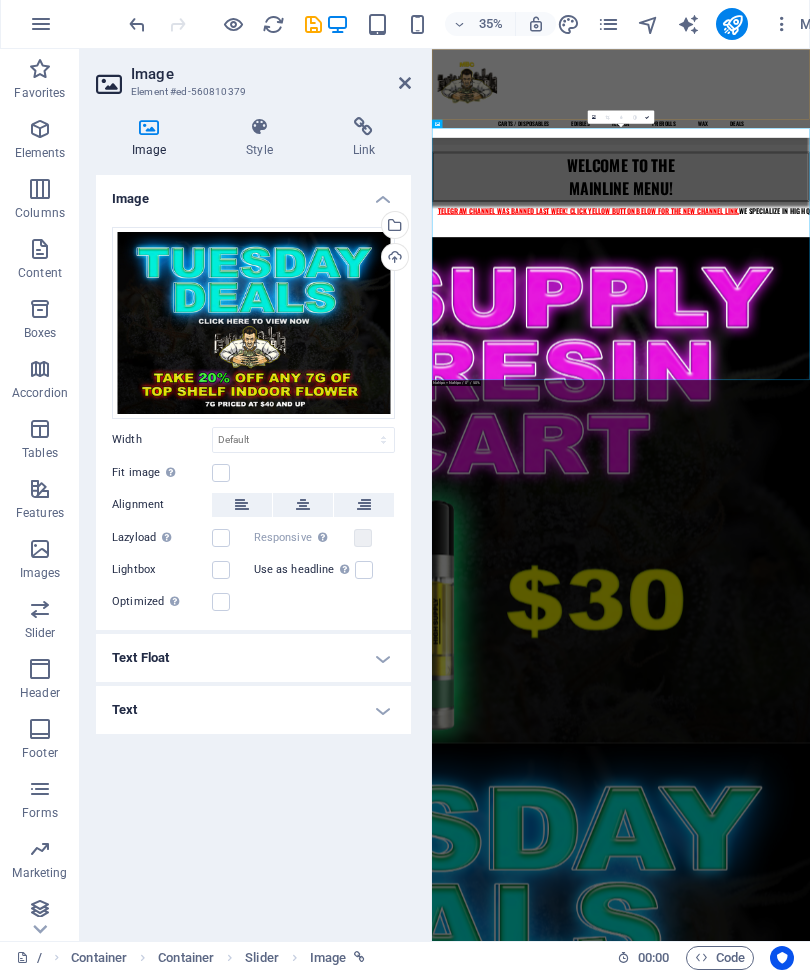 click on "CARTS / DISPOSABLES EDIBLES FLOWER PREROLLS WAX DEALS" at bounding box center (972, 175) 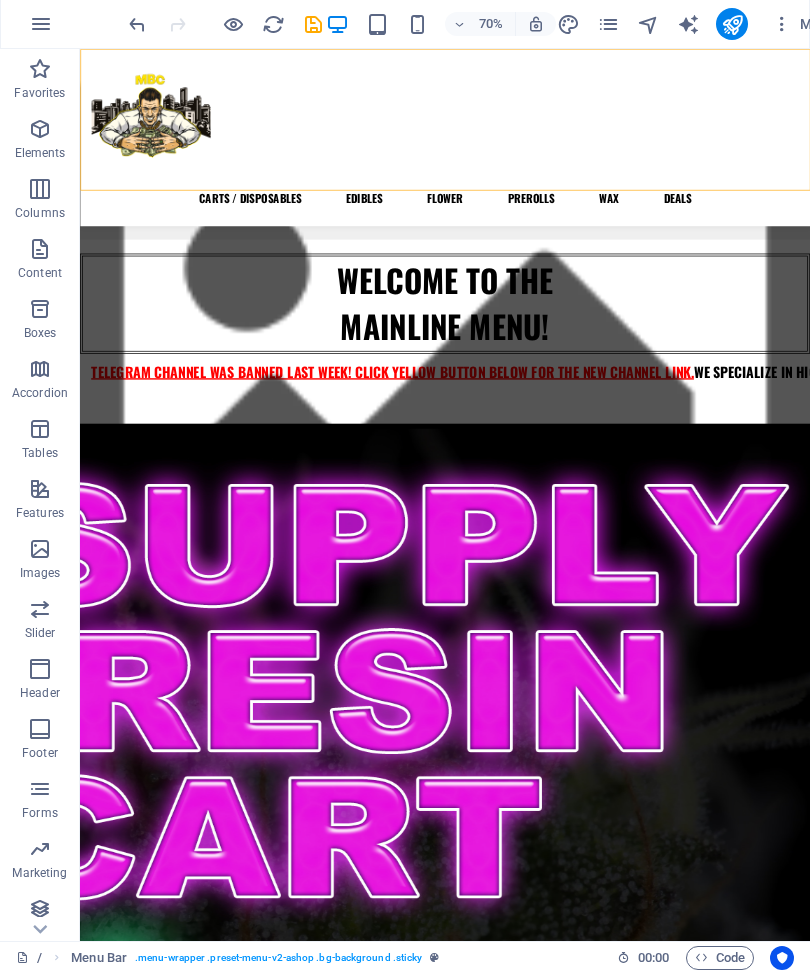 click at bounding box center (313, 25) 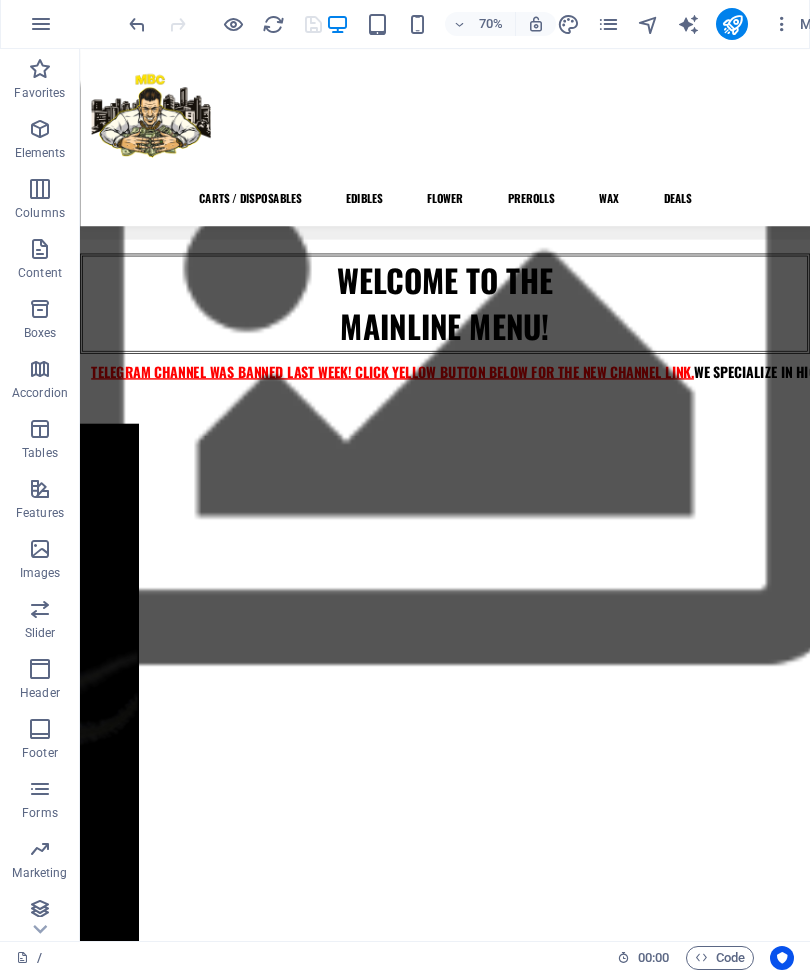 click at bounding box center (608, 25) 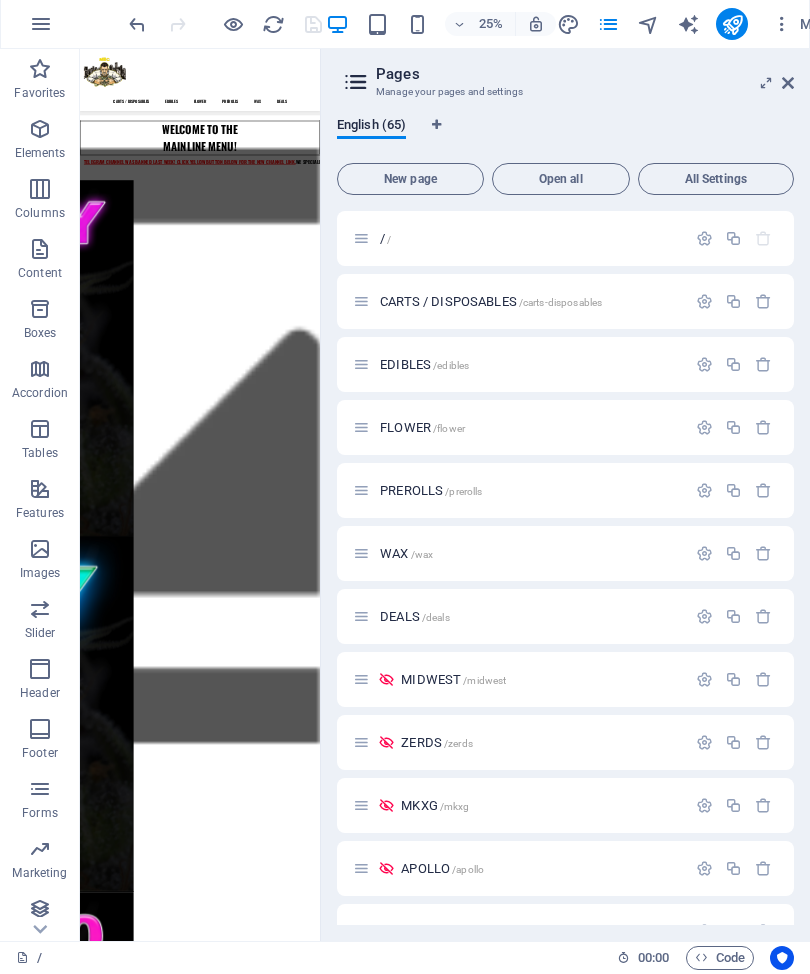 click on "DEALS /deals" at bounding box center (415, 617) 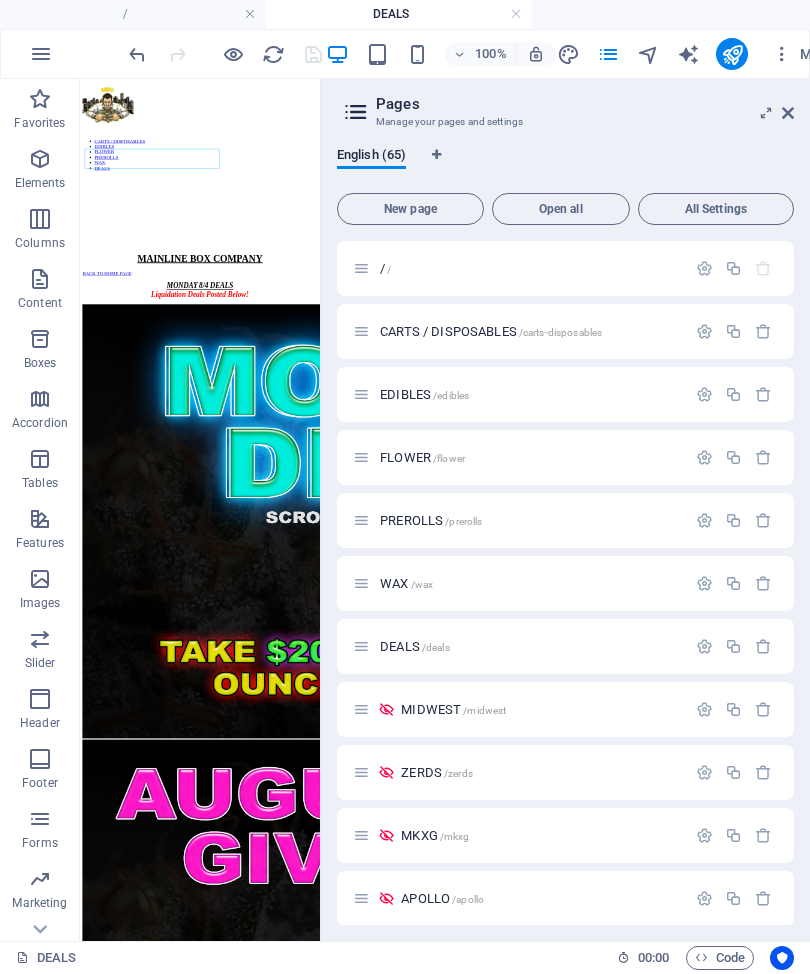 scroll, scrollTop: 0, scrollLeft: 0, axis: both 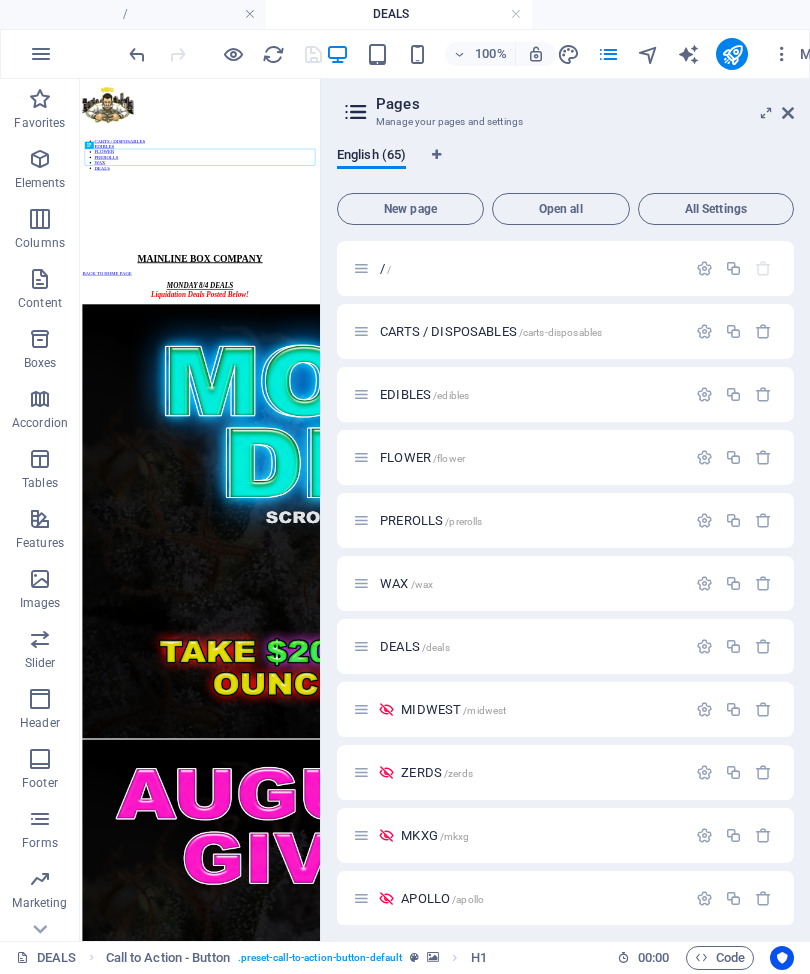 click on "MIDWEST / MIDWEST ZERDS / ZERDS MKXG / MKXG APOLLO / APOLLO GELATO / GELATO FROOTZ / FROOTZ SUGARHIGH / SUGARHIGH MKX510 / MKX510 DRIP510 / DRIP510 MCC / MCC TYNZ / TYNZ JONES / JONES RSO / RSO MITTEN510 / MITTEN510 MITTEN1G / MITTEN1G BOUTIQ / BOUTIQ RAWGARDEN510 / RAWGARDEN510 MUHA2G / MUHA2G DRIP2G / DRIP2G CRUDE2G / CRUDE2G BREEZE1G / BREEZE1G MUHAROSIN / MUHAROSIN YACHT2G / YACHT2G LIGHTSKY / LIGHTSKY ROVED / ROVED 5STARD / 5STARD REDBUD / REDBUD ROVER / ROVER MITTEND / MITTEND MKX3G / MKX3G CRESCO510 / CRESCO510 HIGHSUPPLY510 / HIGHSUPPLY510 HUMBLEBEE510 / HUMBLEBEE510 PROGROH / PROGROH PREROLL / PREROLL GOODLYFE / GOODLYFE MITTENMINI / MITTENMINI NORTHCOAST / NORTHCOAST TRUENORTHWAX / TRUENORTHWAX HUMBLEBEEWAX / HUMBLEBEEWAX FIVESTARWAX / FIVESTARWAX GRIMASE / GRIMASE HYTEK / HYTEK ZEREAL / ZEREAL GOVOASIS / GOVOASIS ORANGECREAM / ORANGECREAM BLUERAZZ" at bounding box center [565, 511] 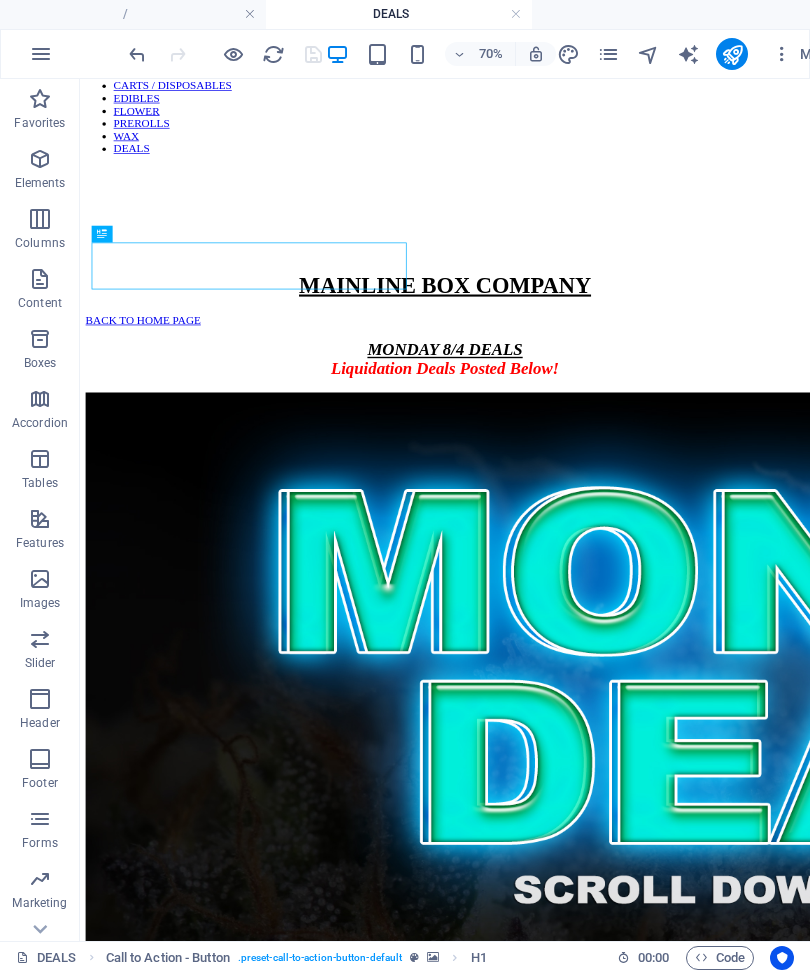 scroll, scrollTop: 205, scrollLeft: 0, axis: vertical 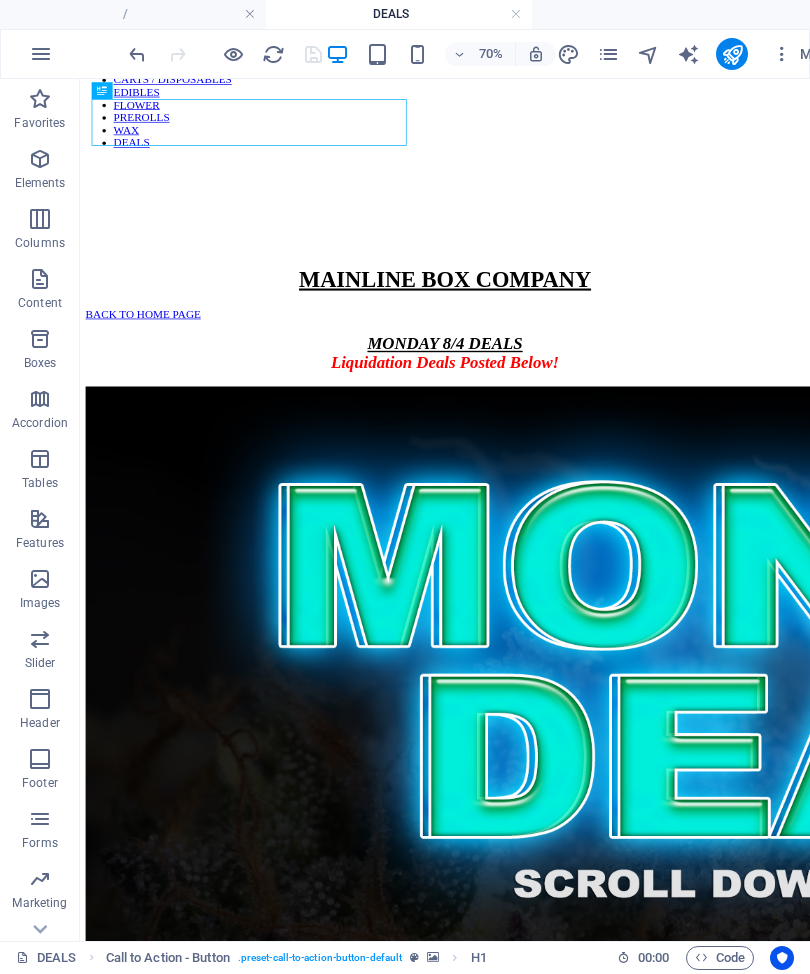 click at bounding box center [601, 1244] 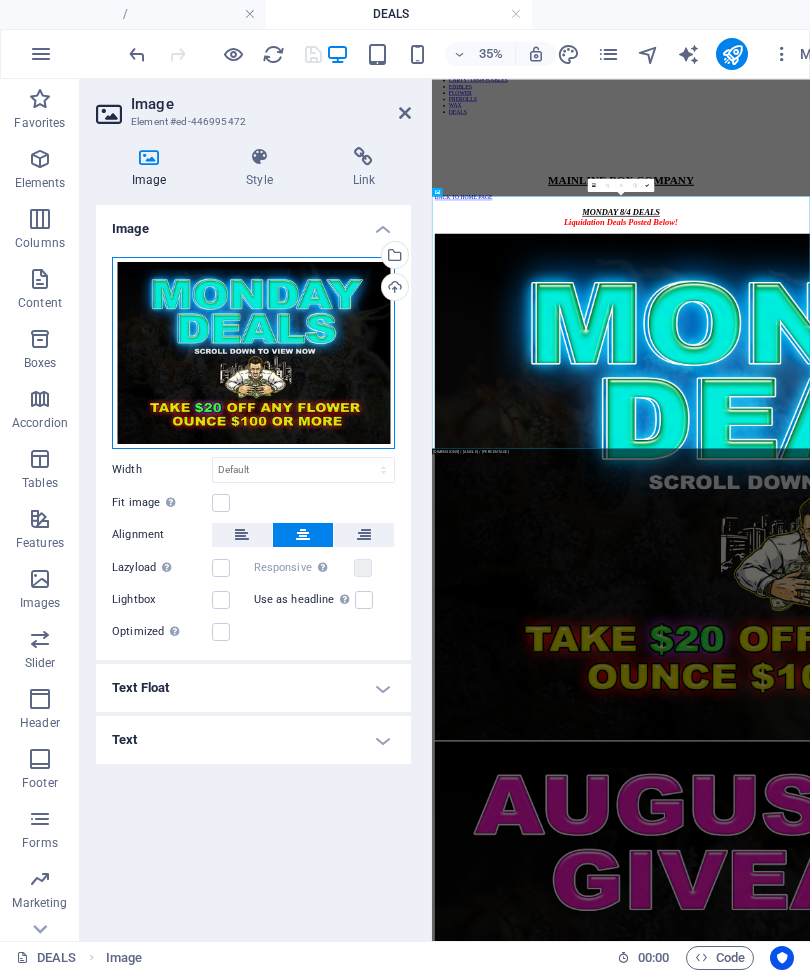 click on "Drag files here, click to choose files or select files from Files or our free stock photos & videos" at bounding box center (253, 354) 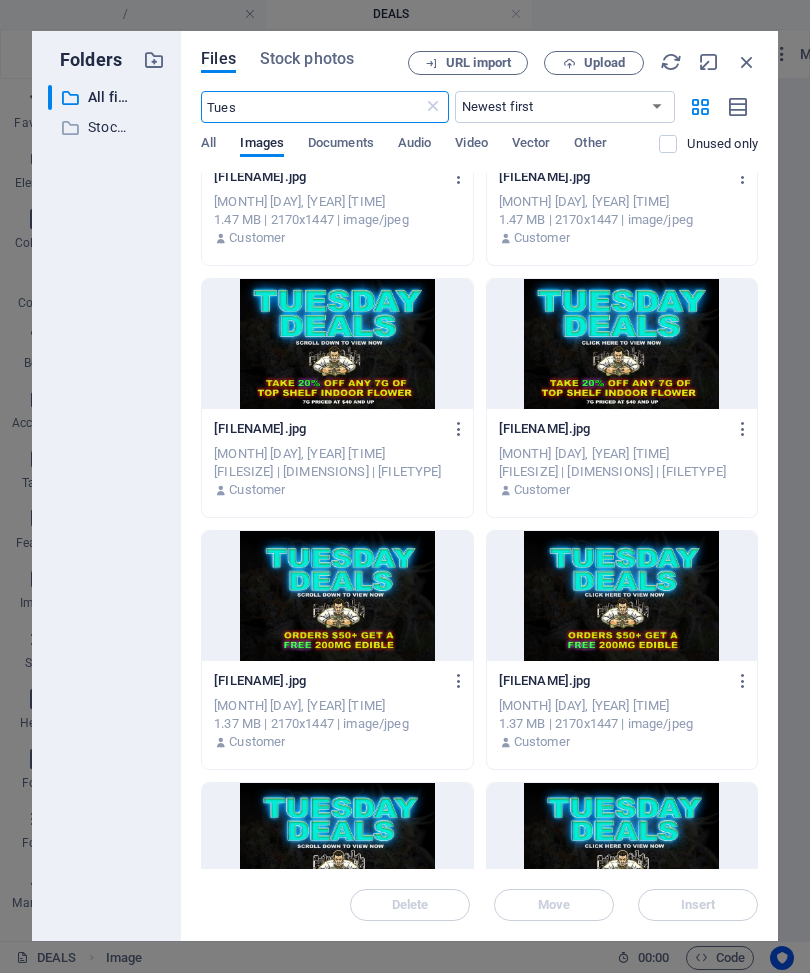 scroll, scrollTop: 1142, scrollLeft: 0, axis: vertical 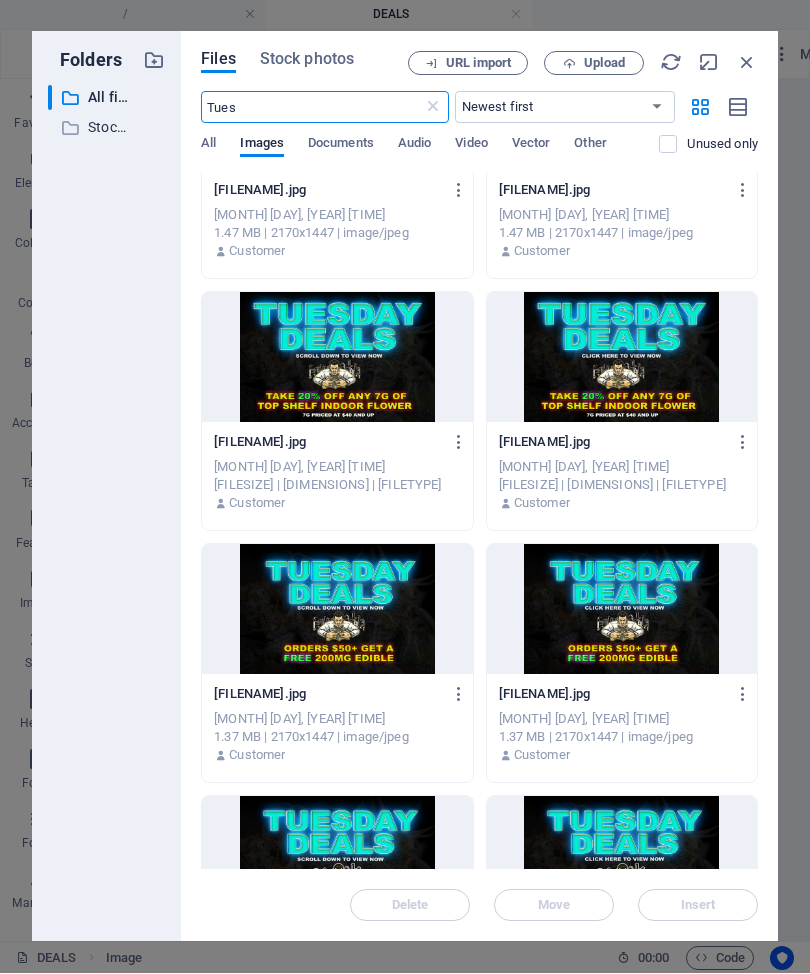 click at bounding box center (337, 358) 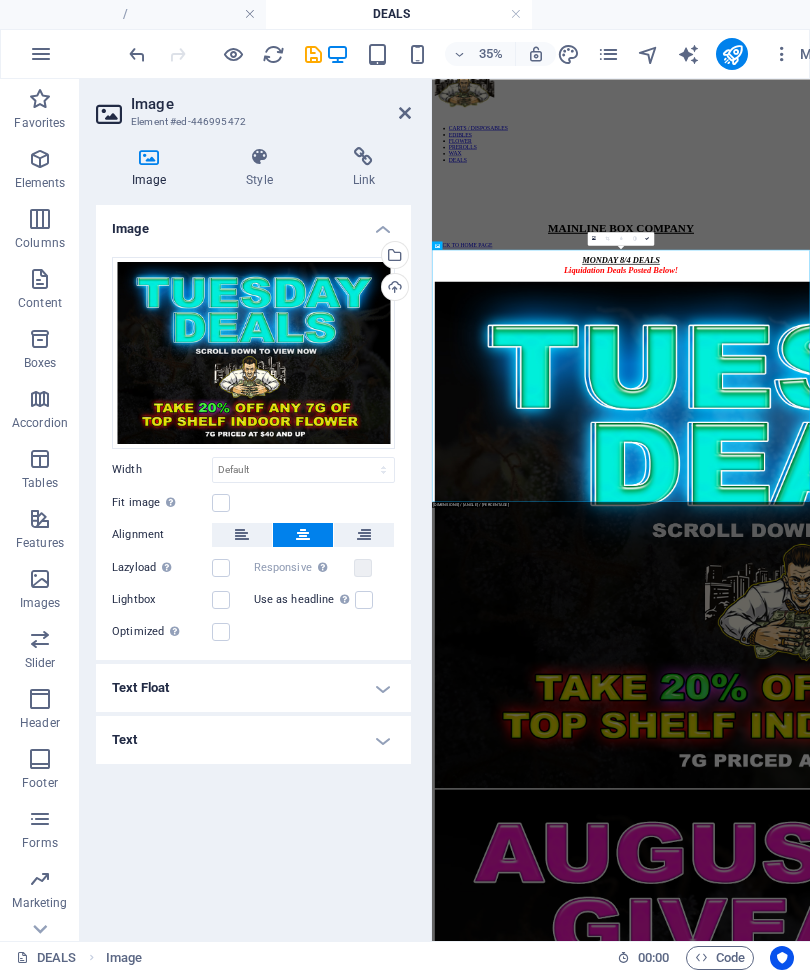 scroll, scrollTop: 50, scrollLeft: 0, axis: vertical 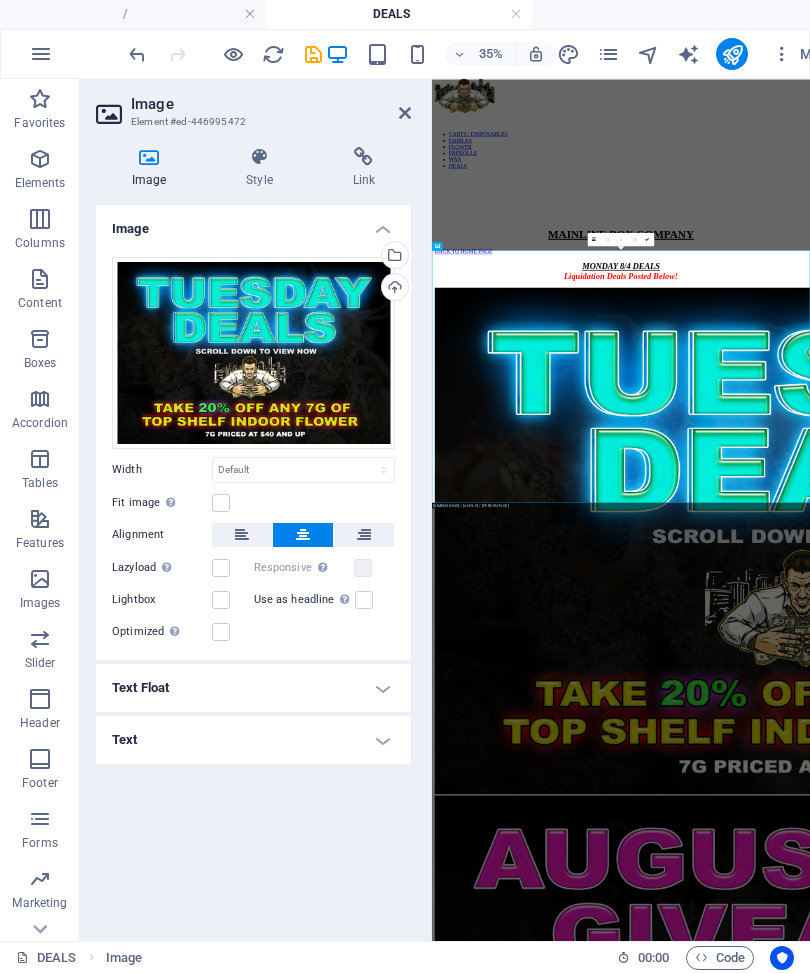 click at bounding box center (647, 240) 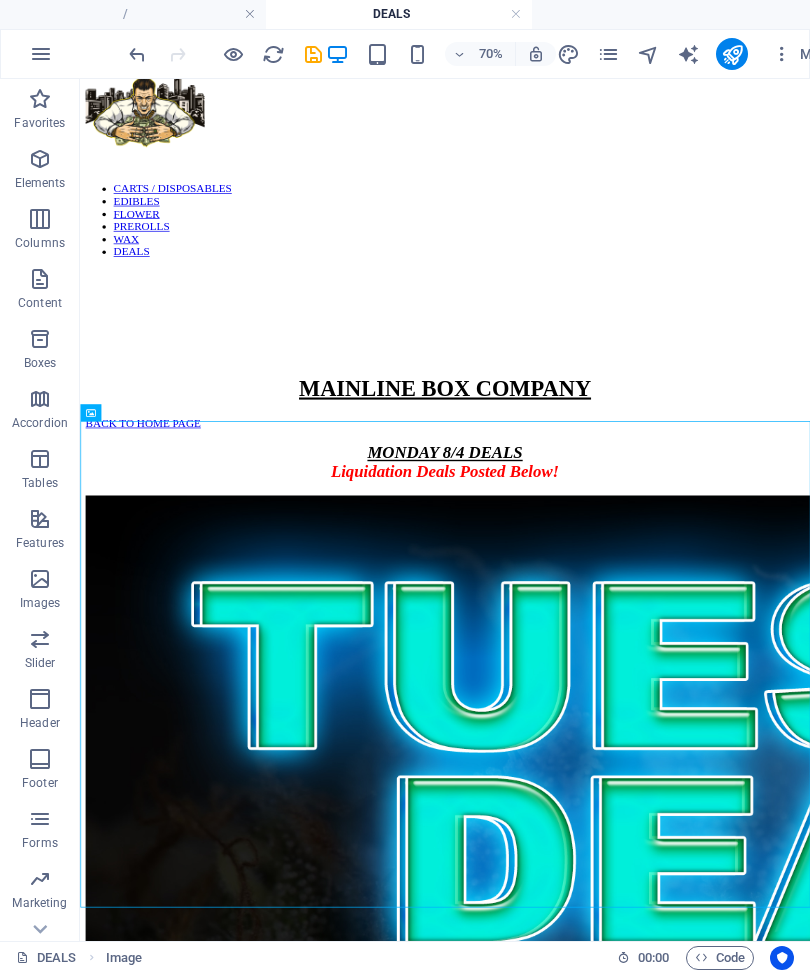 click at bounding box center [313, 55] 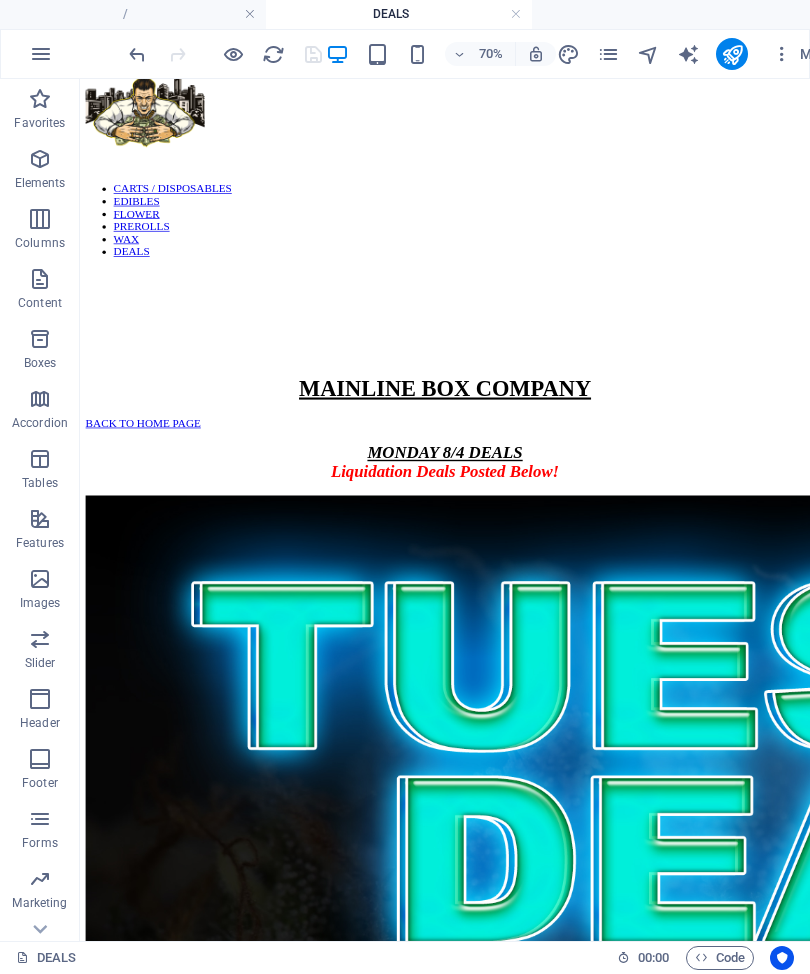 click on "MONDAY [DATE] DEALS Liquidation Deals Posted Below!" at bounding box center (601, 627) 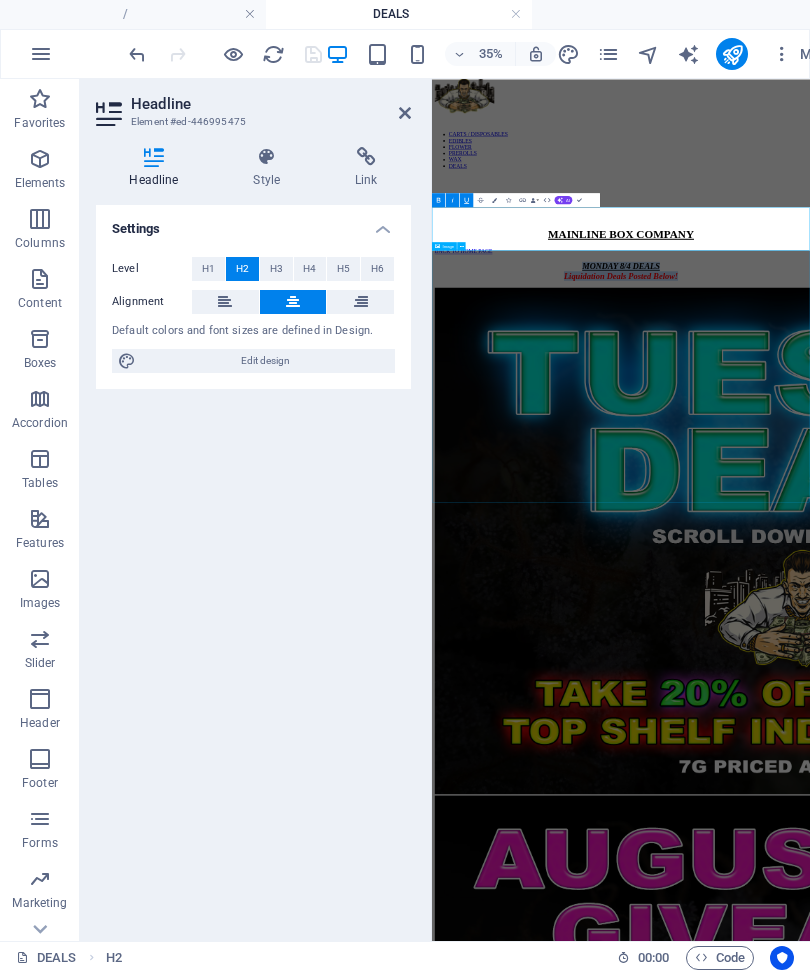 click at bounding box center [972, 1399] 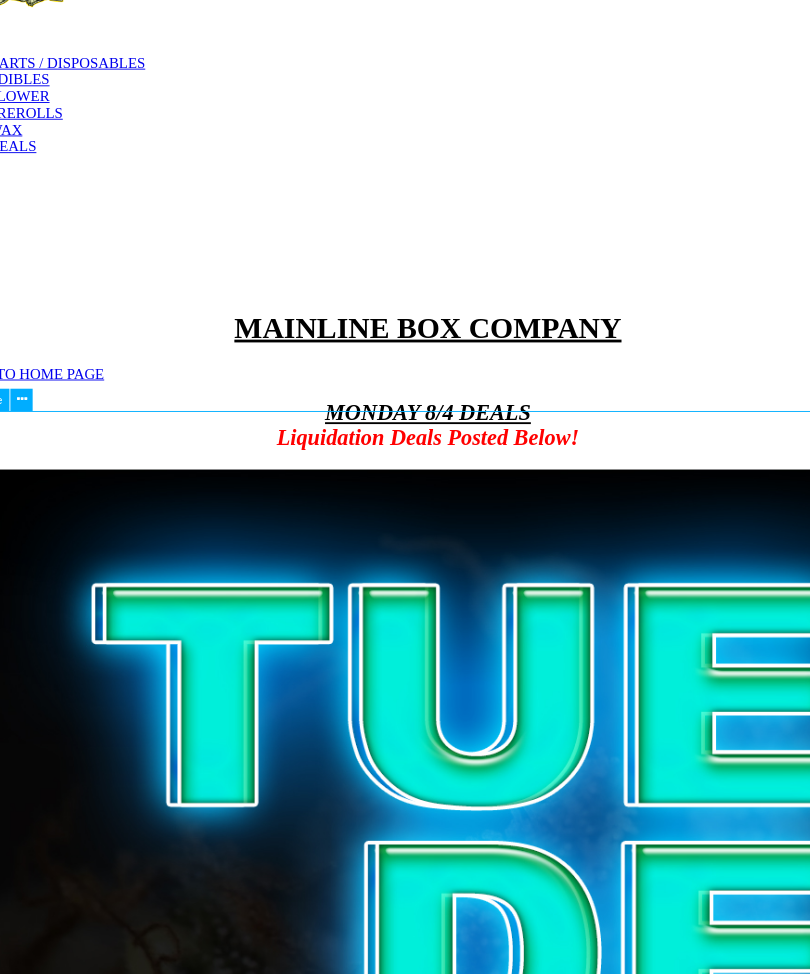 scroll, scrollTop: 95, scrollLeft: 0, axis: vertical 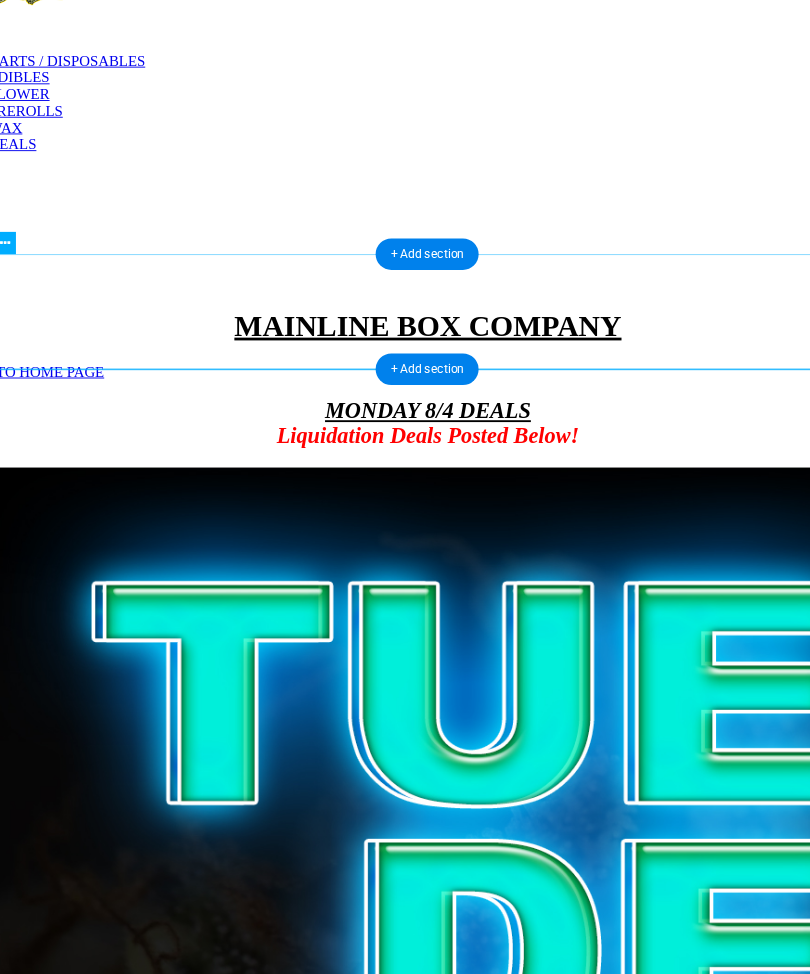 click on "MONDAY [DATE] DEALS Liquidation Deals Posted Below!" at bounding box center (464, 461) 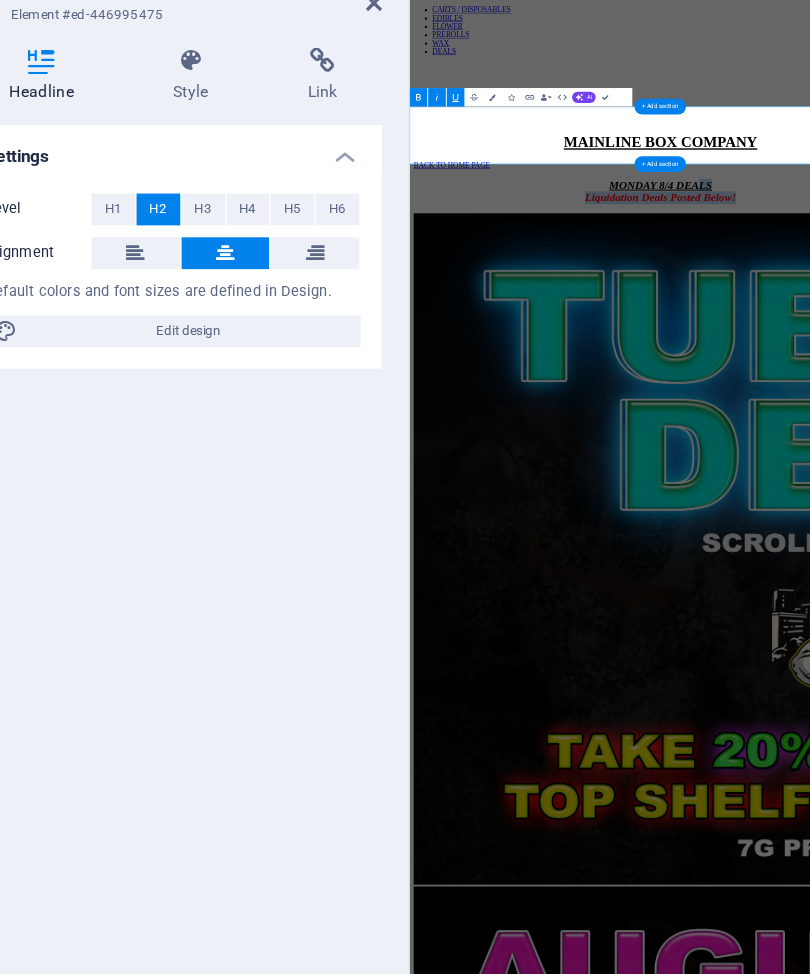 click on "Liquidation Deals Posted Below!" at bounding box center [949, 474] 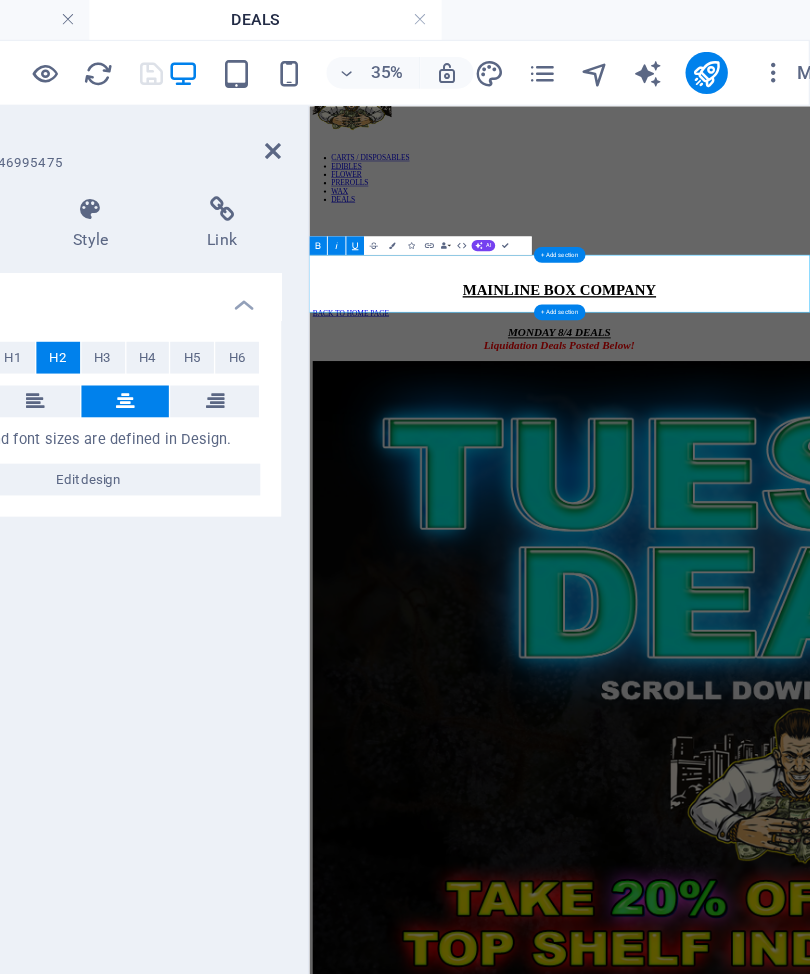 click on "MONDAY [DATE] DEALS Liquidation Deals Posted Below!" at bounding box center [849, 608] 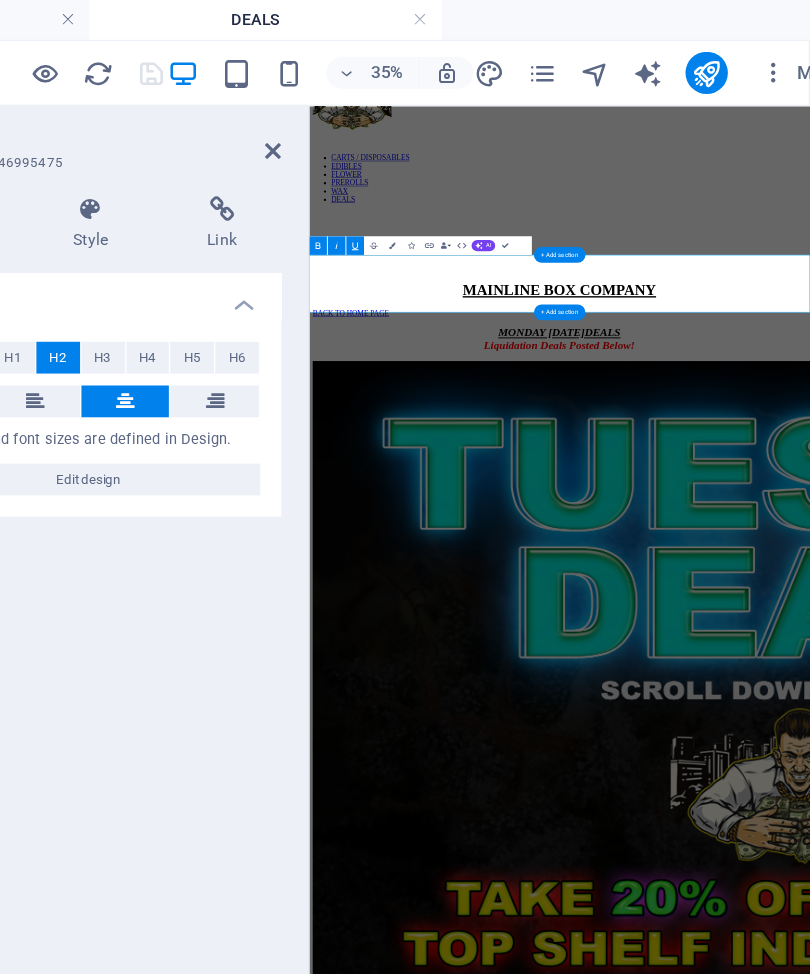 type 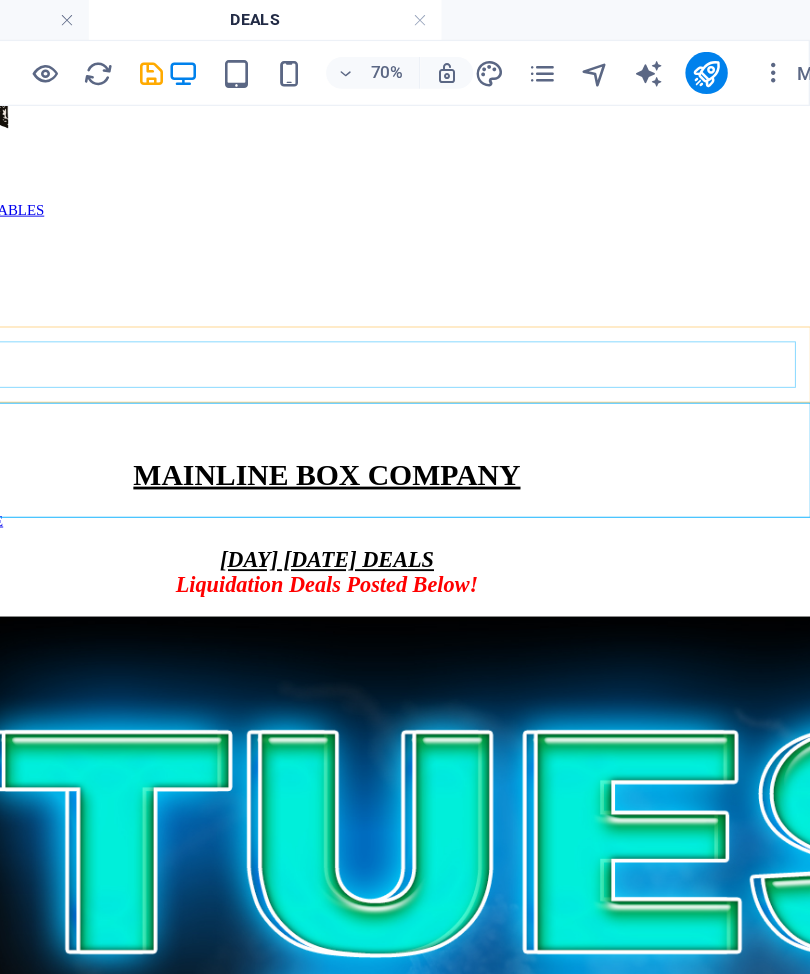 click at bounding box center [313, 55] 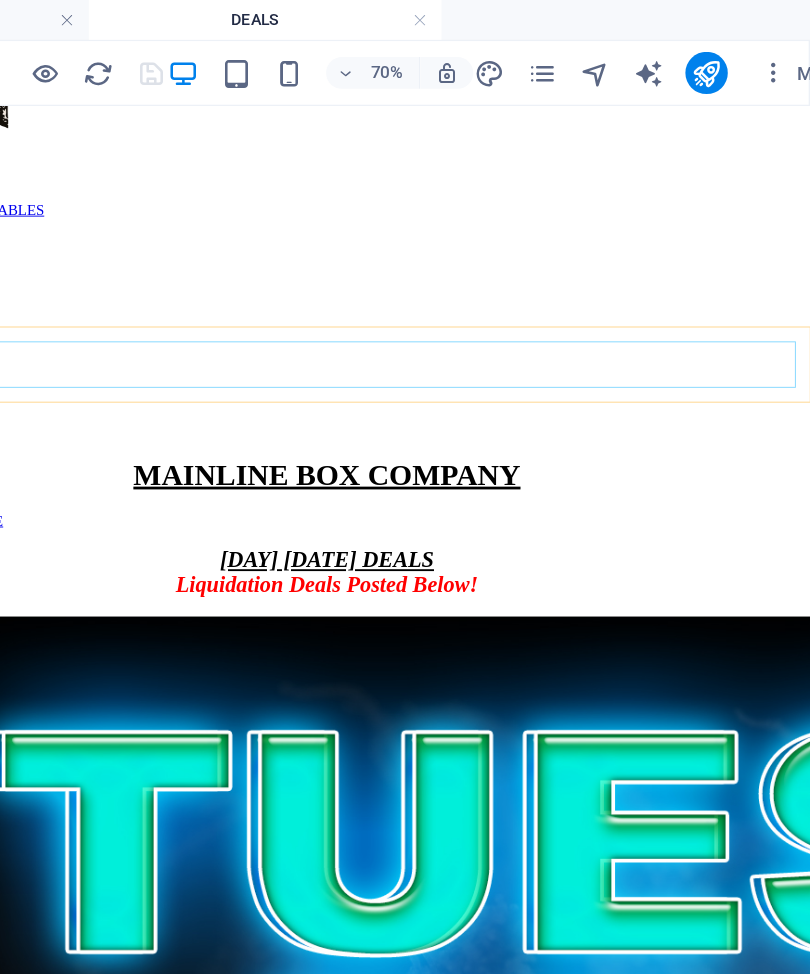 click at bounding box center [608, 55] 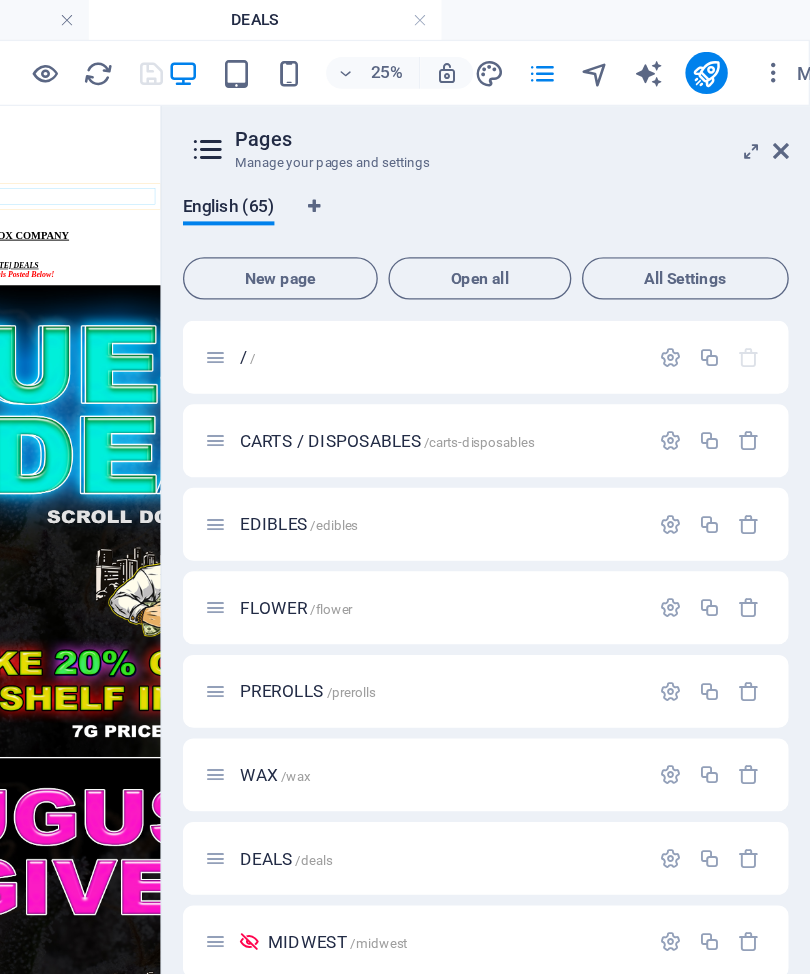 click on "/ /" at bounding box center (530, 269) 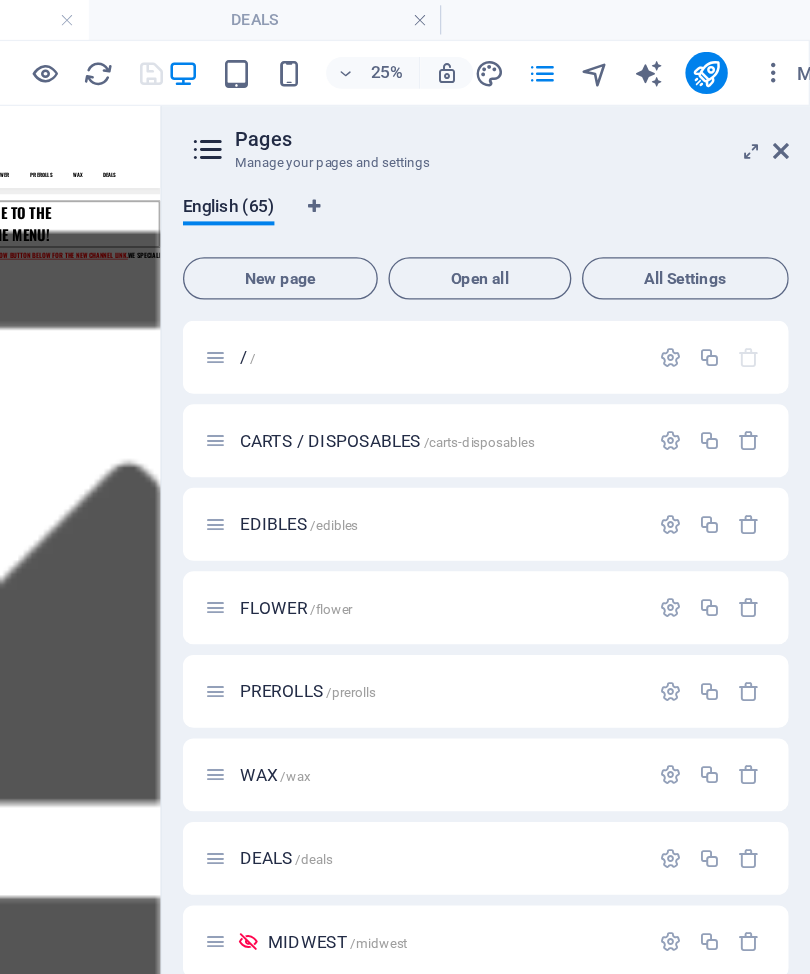 click at bounding box center (788, 114) 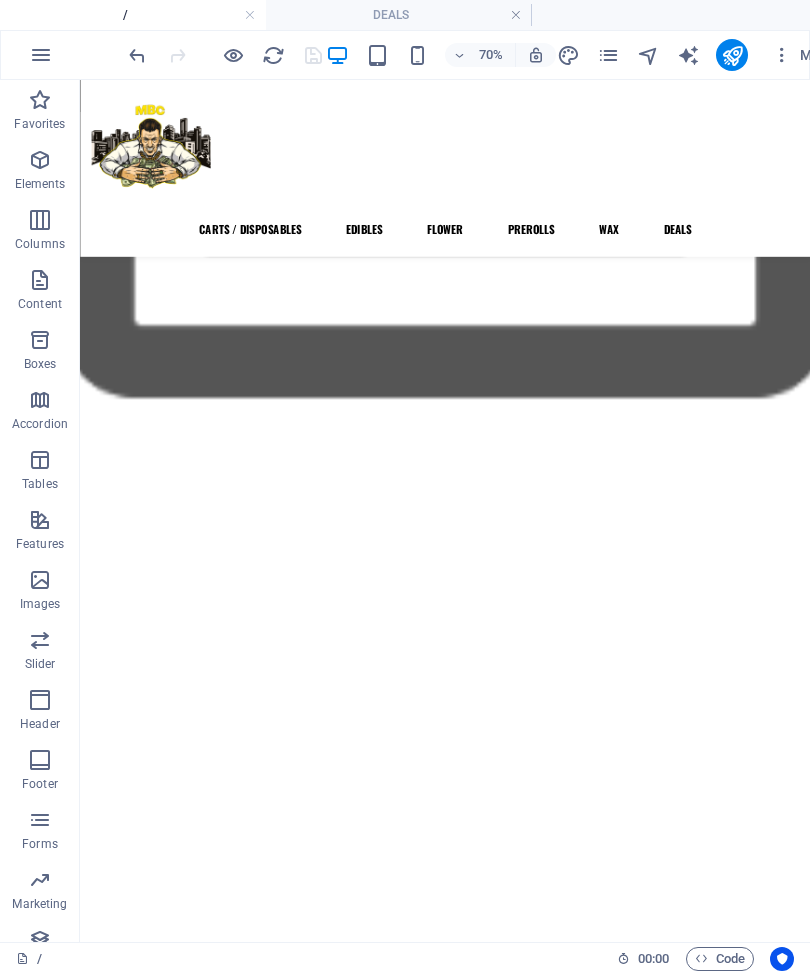 scroll, scrollTop: 856, scrollLeft: 0, axis: vertical 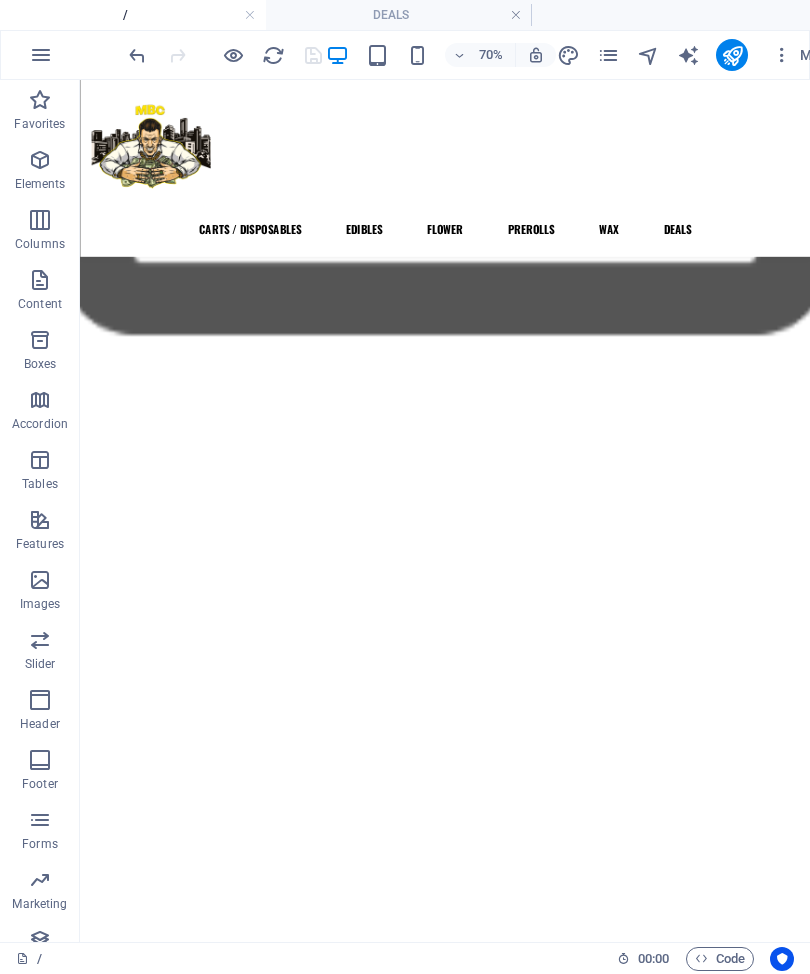 click on "PICKUP APPOINTMENTS CAN NOW BE  BOOKED ONLINE, SCROLL DOWN TO START AUGUST $[AMOUNT] GIVEAWAY STARTS TODAY   3 WINNERS RECIEVE $[AMOUNT] STORE CREDIT 🎁 ORDERS PLACED FROM [DATE] - [DATE] 🎁" at bounding box center (601, 22015) 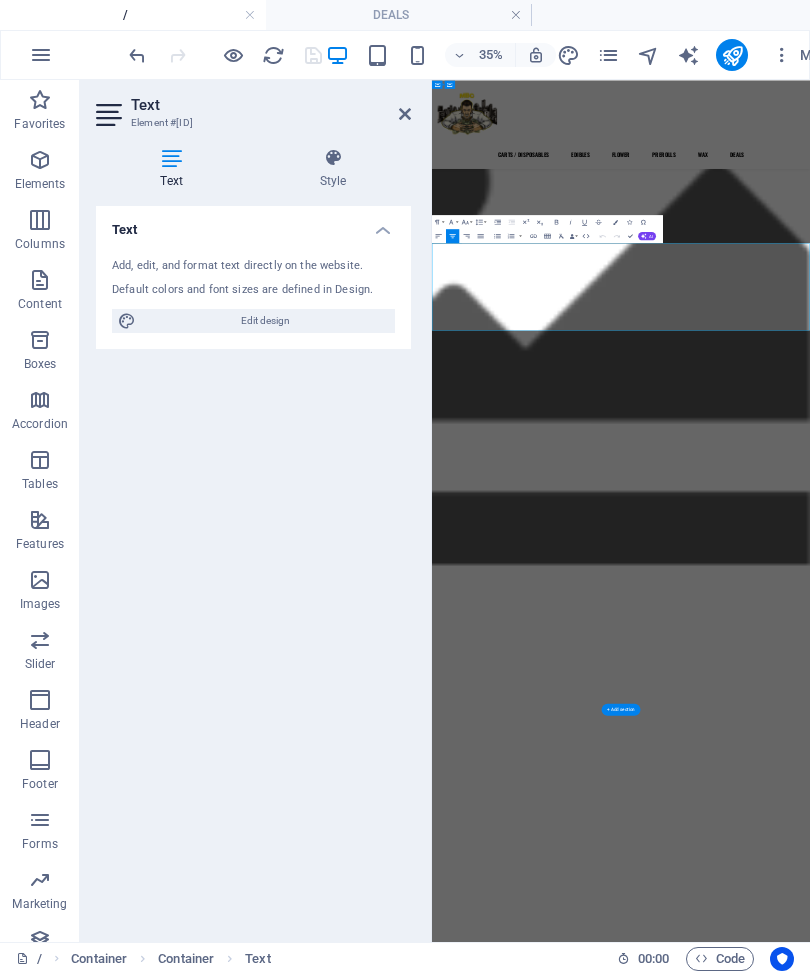 click on "3 WINNERS RECIEVE $100 STORE CREDIT" at bounding box center [972, 22065] 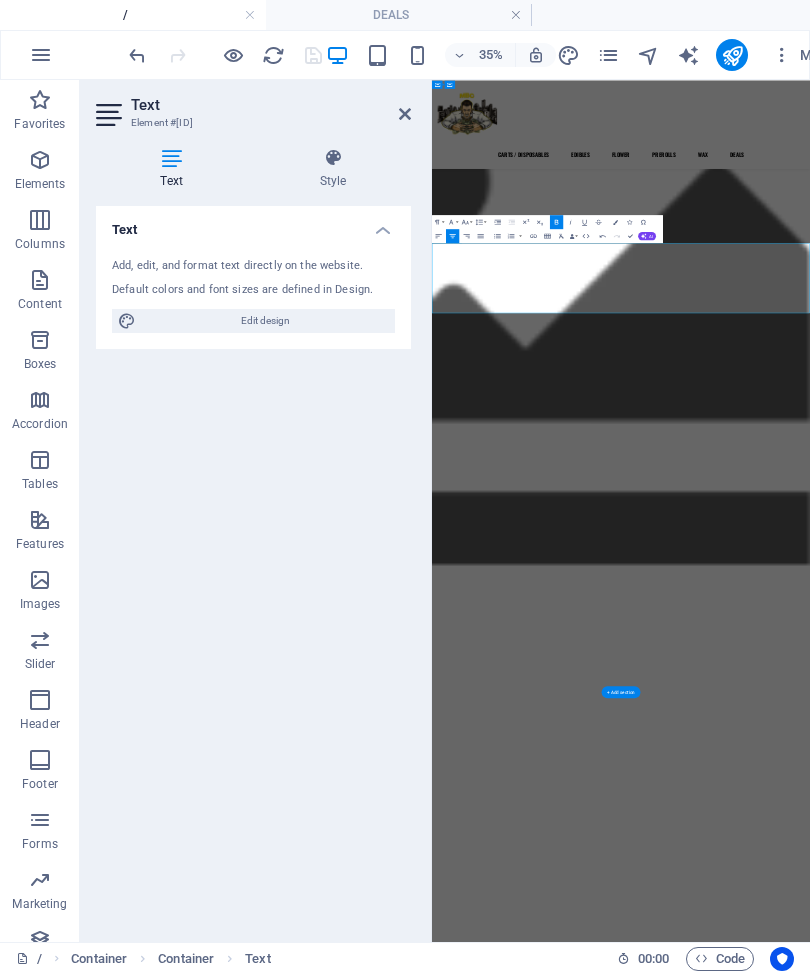 type 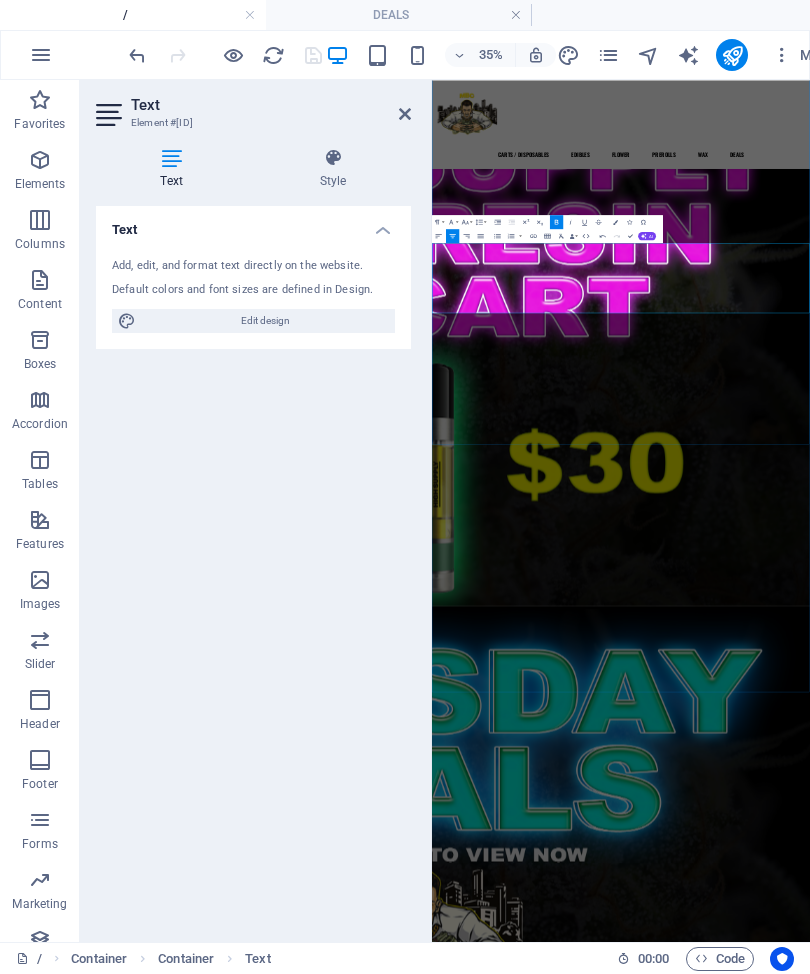 click on "3 ON VACATION FROM [DATE] TO [DATE]" at bounding box center [972, 22065] 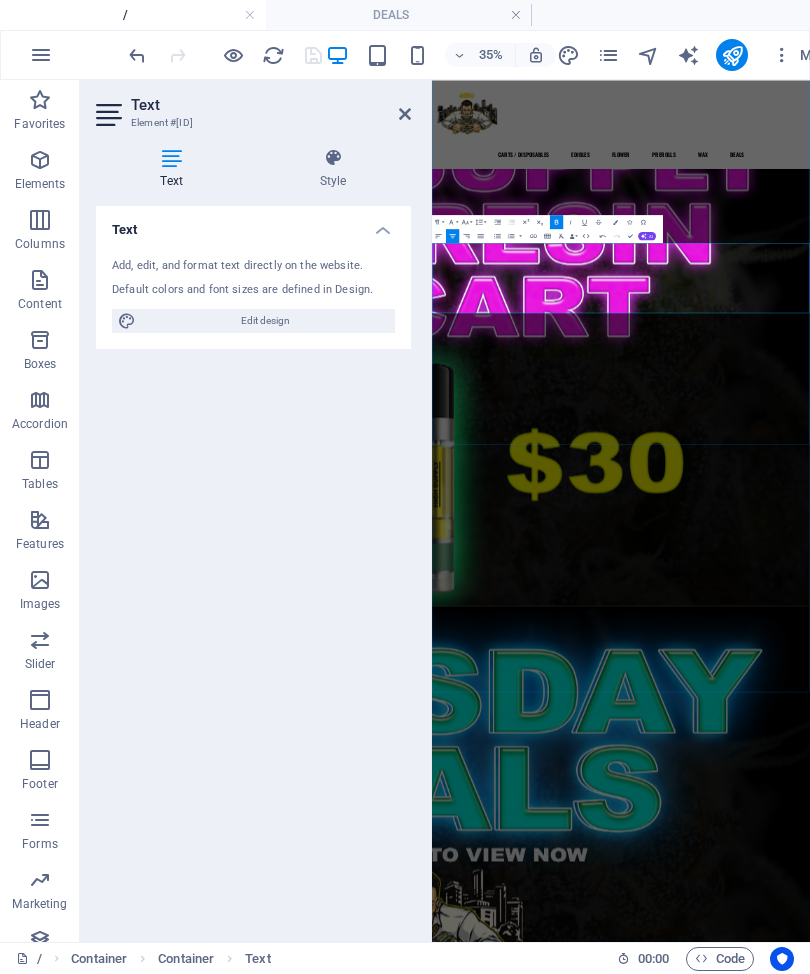 click on "3 ON VACATION FROM [DATE] TO [DATE]" at bounding box center (972, 22065) 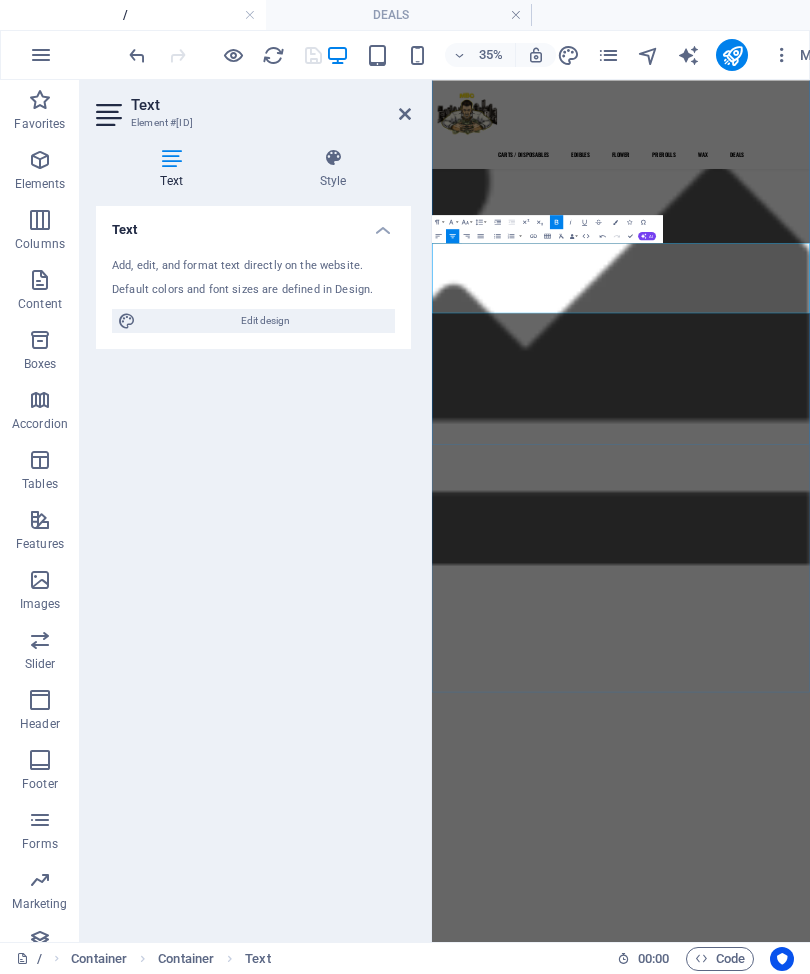 click on "AUGUST $300 GIVEAWAY STARTS TODAY" at bounding box center [972, 22015] 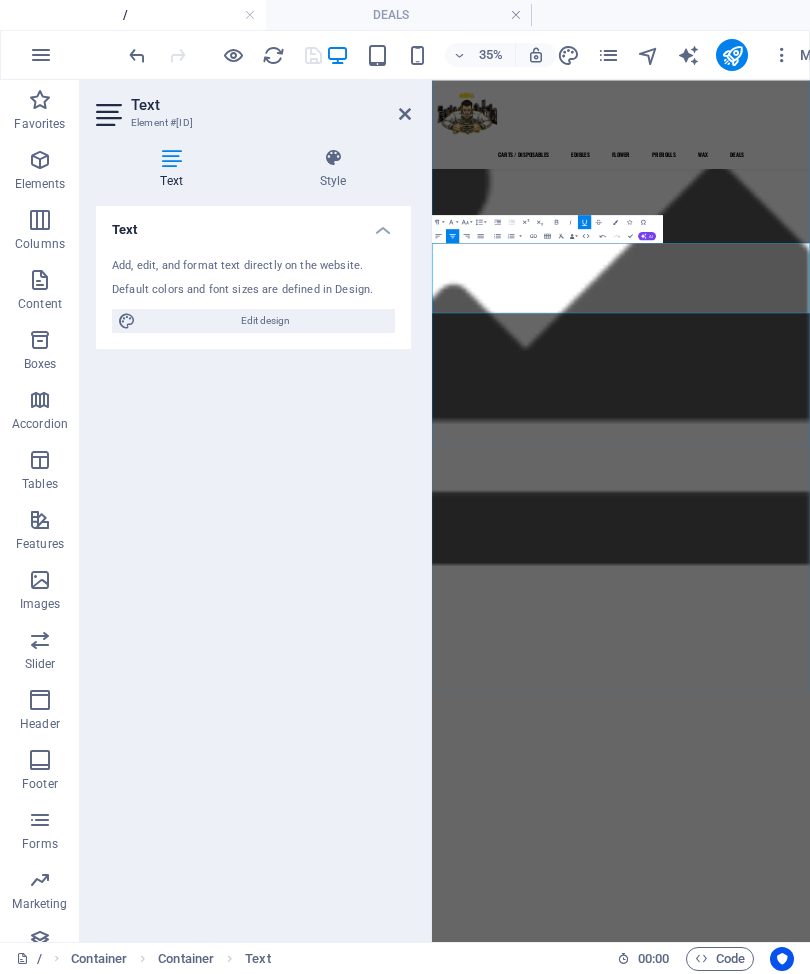 click on "AUGUSTLIMITED HOURS AND AVAILABILITY" at bounding box center (972, 22015) 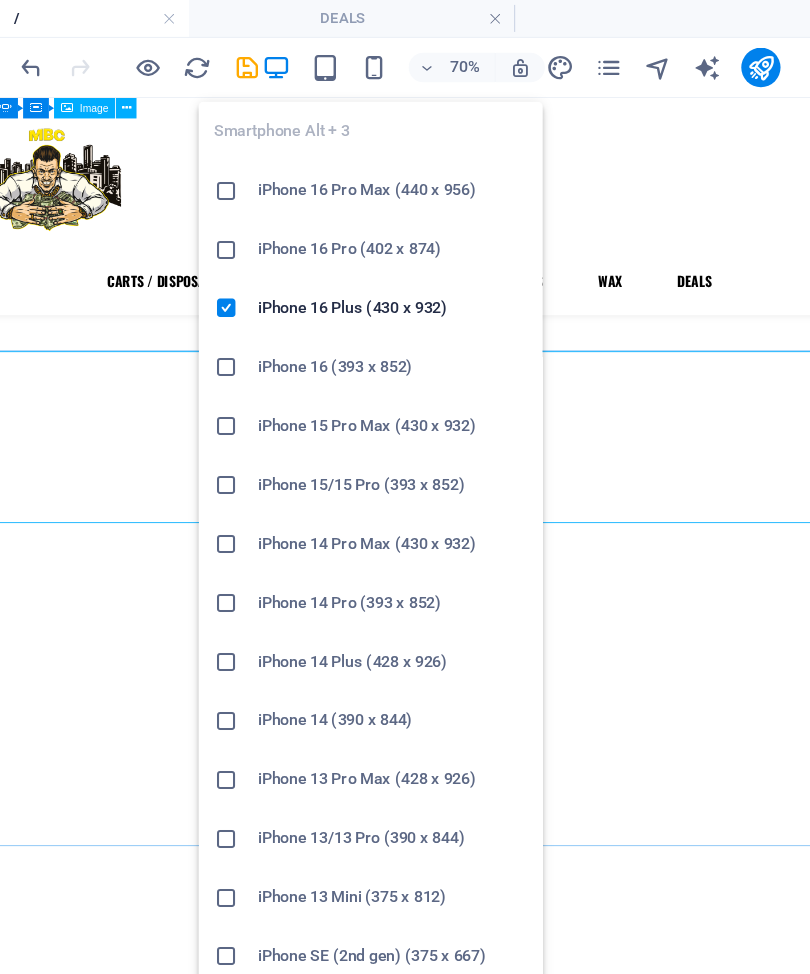 scroll, scrollTop: 1003, scrollLeft: 0, axis: vertical 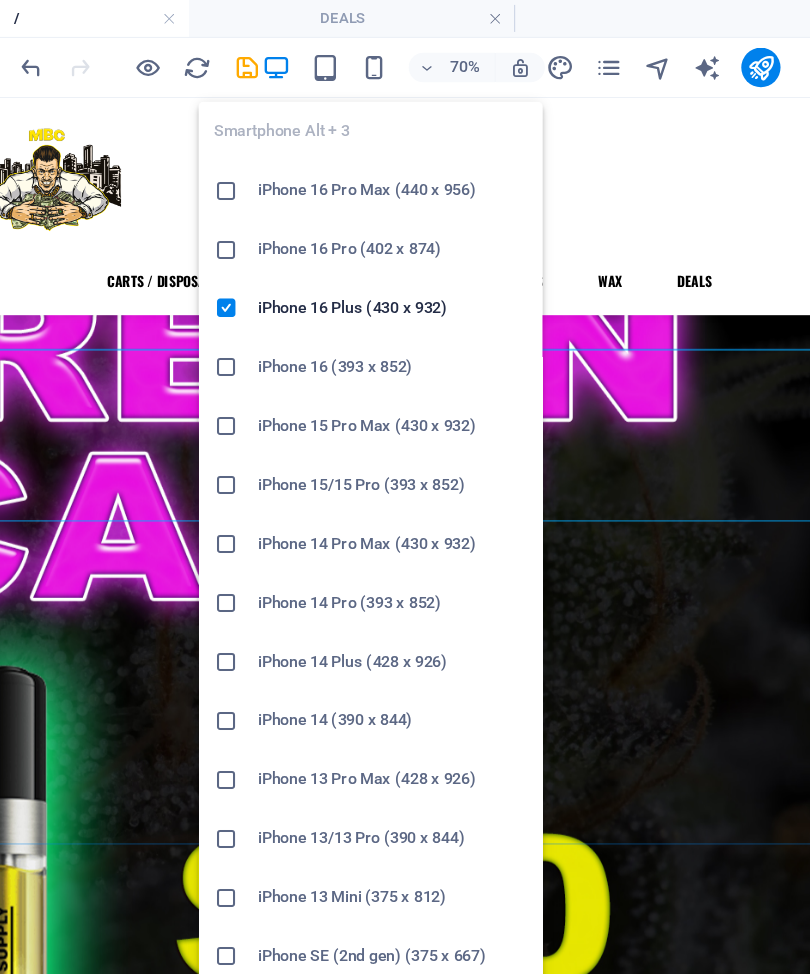 click on "iPhone 16 Plus (430 x 932)" at bounding box center [432, 251] 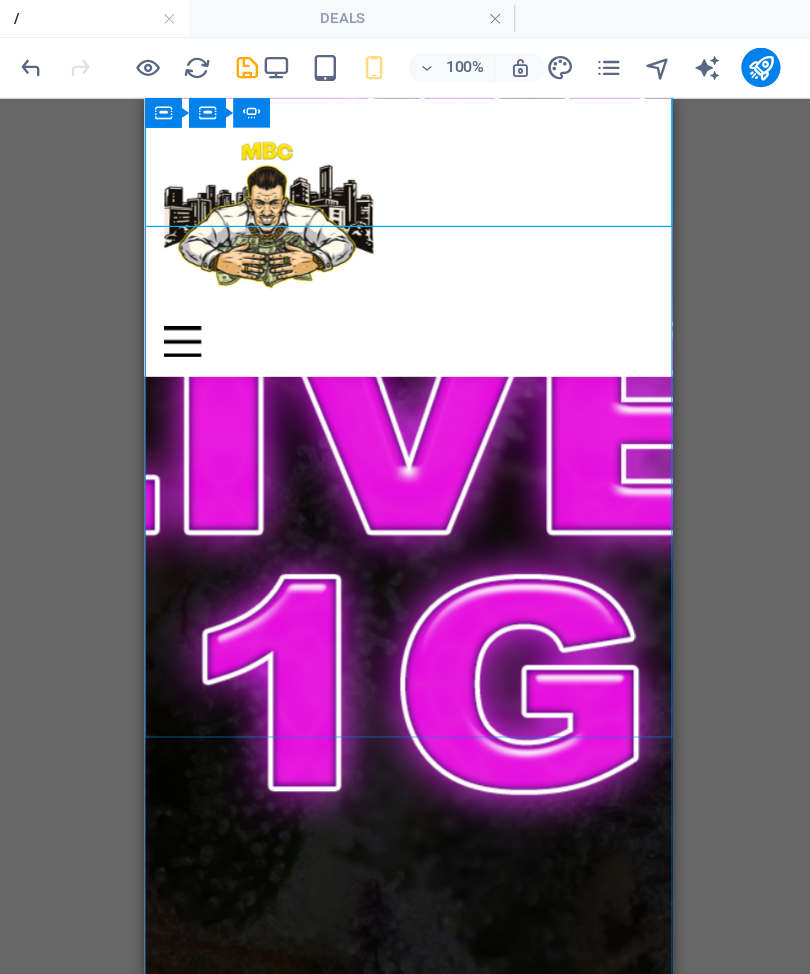 click at bounding box center (313, 55) 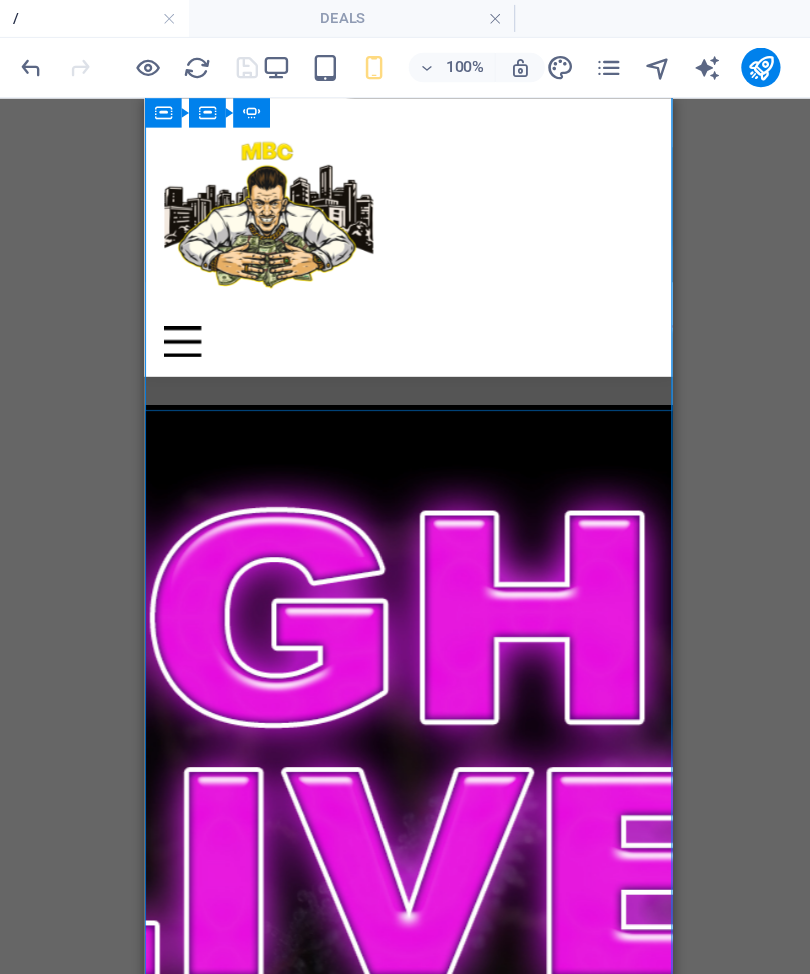 scroll, scrollTop: 653, scrollLeft: 0, axis: vertical 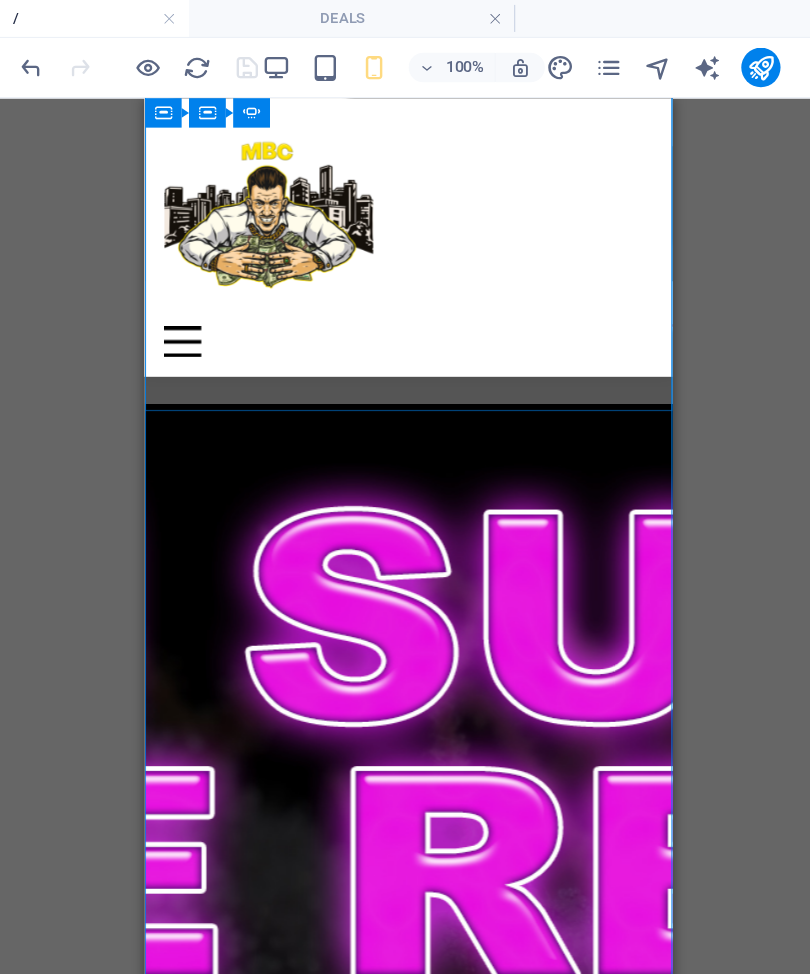click on "PICKUP APPOINTMENTS CAN NOW BE  BOOKED ONLINE, SCROLL DOWN TO START LIMITED HOURS AND AVAILABILITY  ON VACATION FROM [DATE] TO [DATE]" at bounding box center (359, 22202) 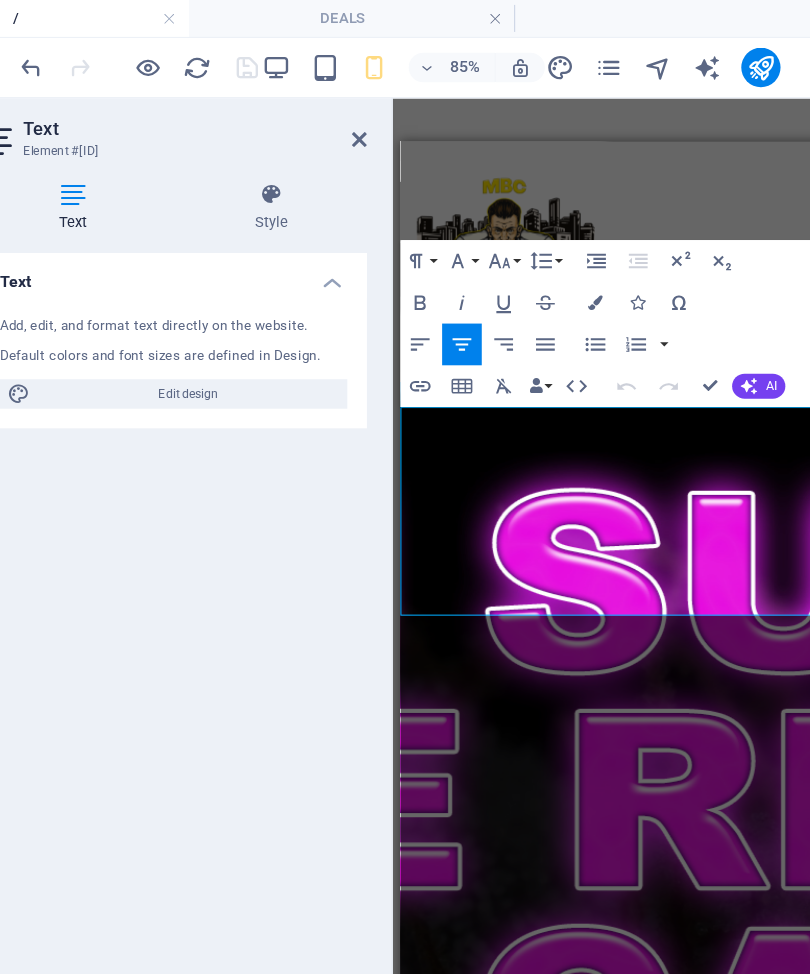 click on "LIMITED HOURS AND AVAILABILITY" at bounding box center (615, 22270) 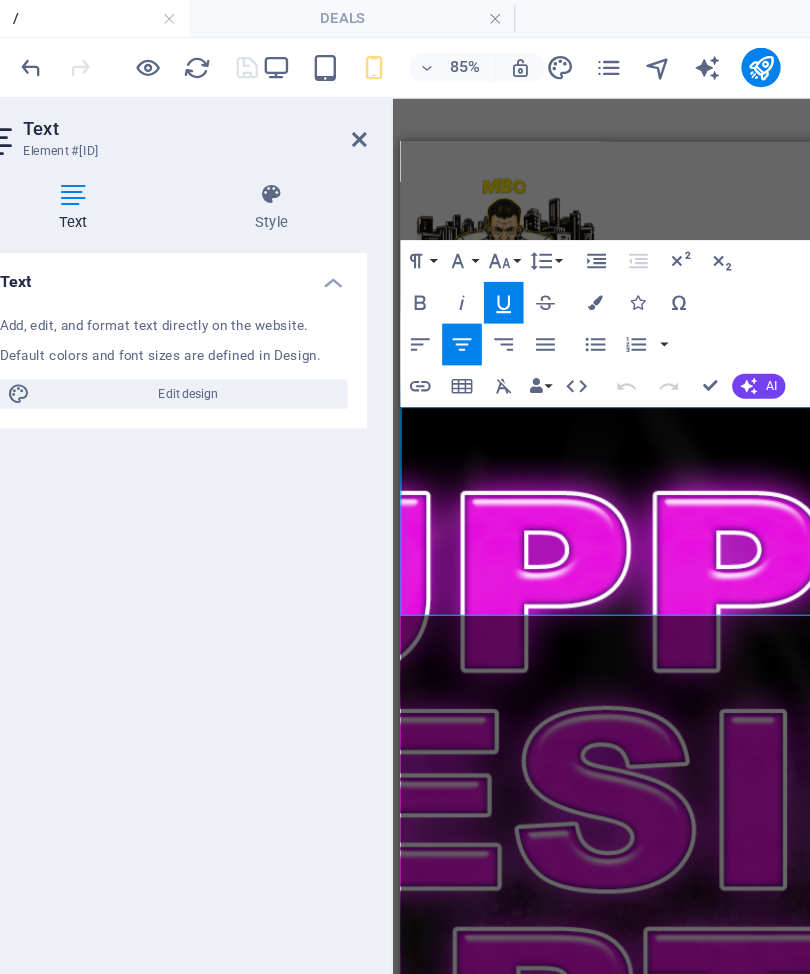 type 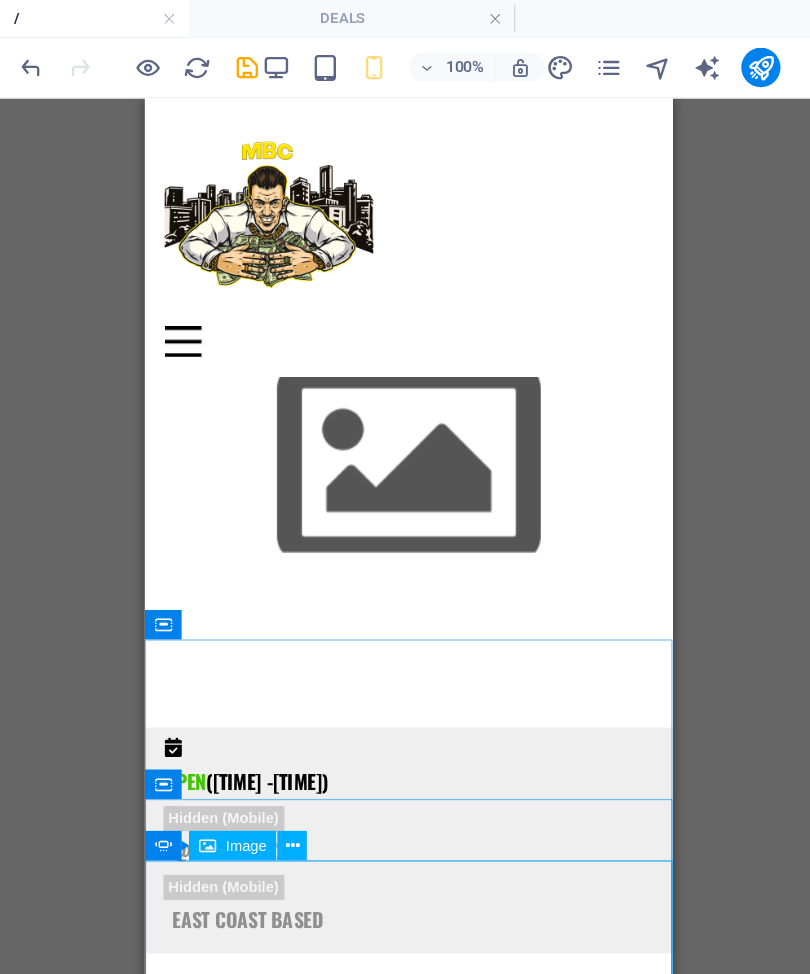 scroll, scrollTop: 0, scrollLeft: 0, axis: both 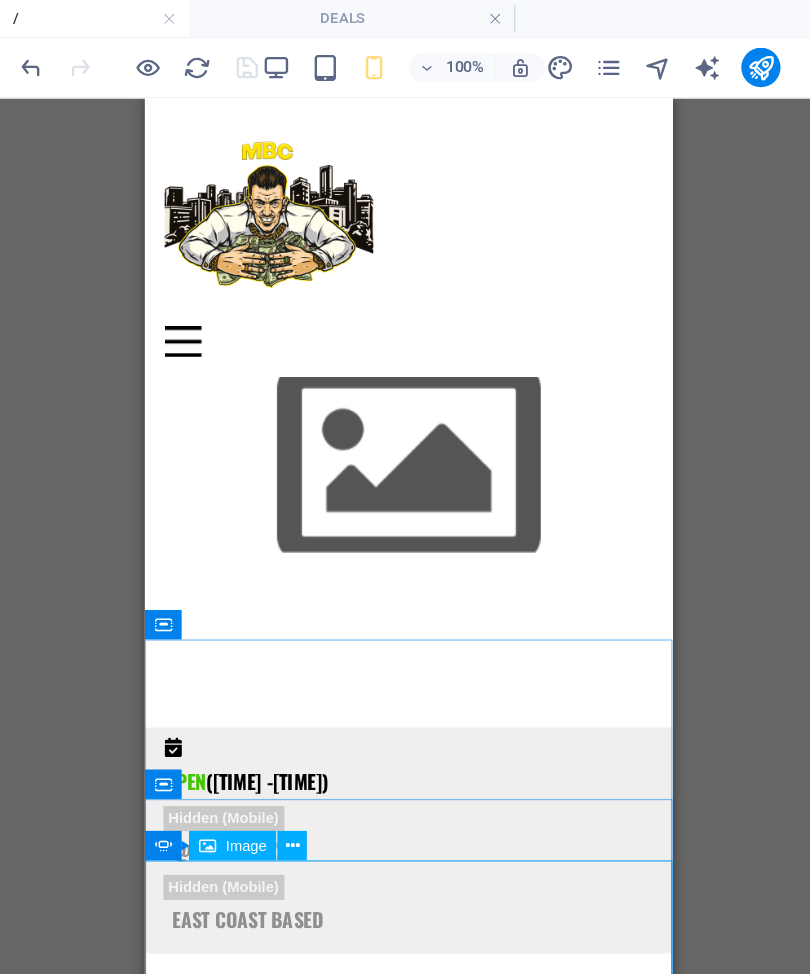 click at bounding box center [732, 55] 